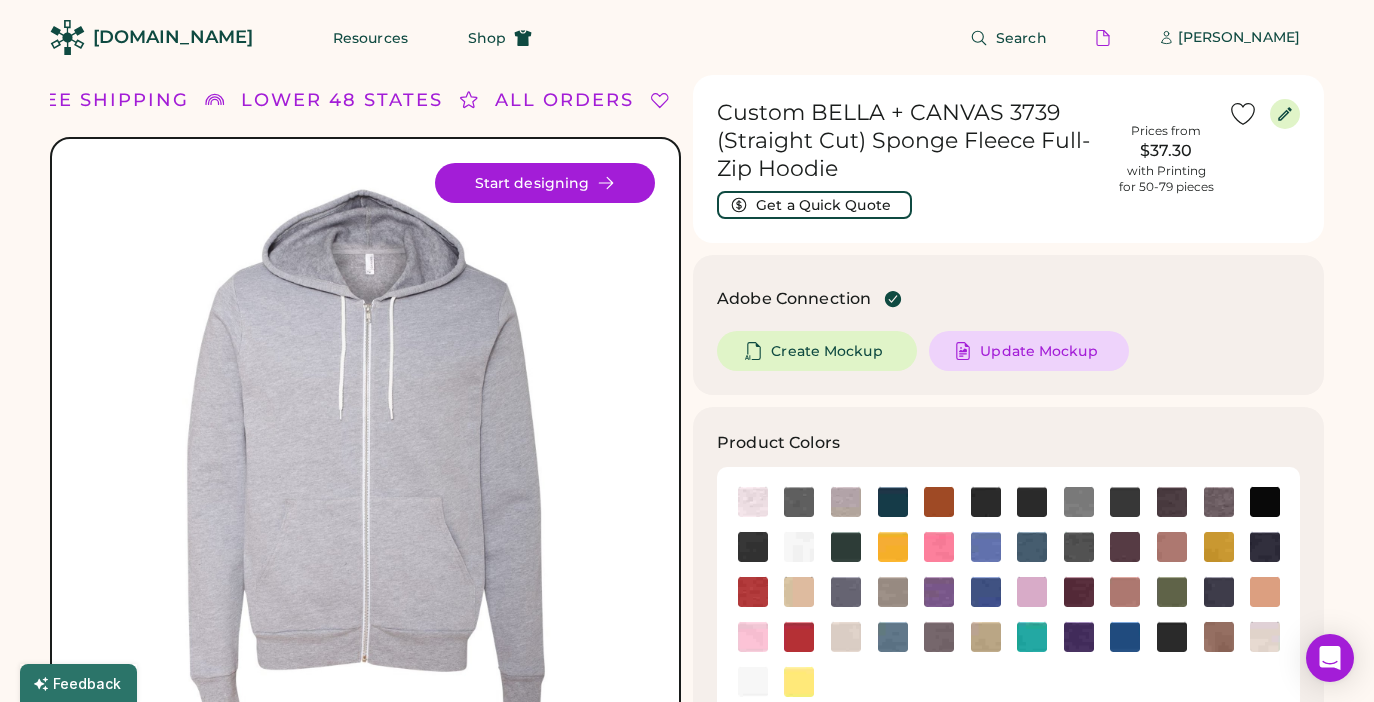 scroll, scrollTop: 0, scrollLeft: 0, axis: both 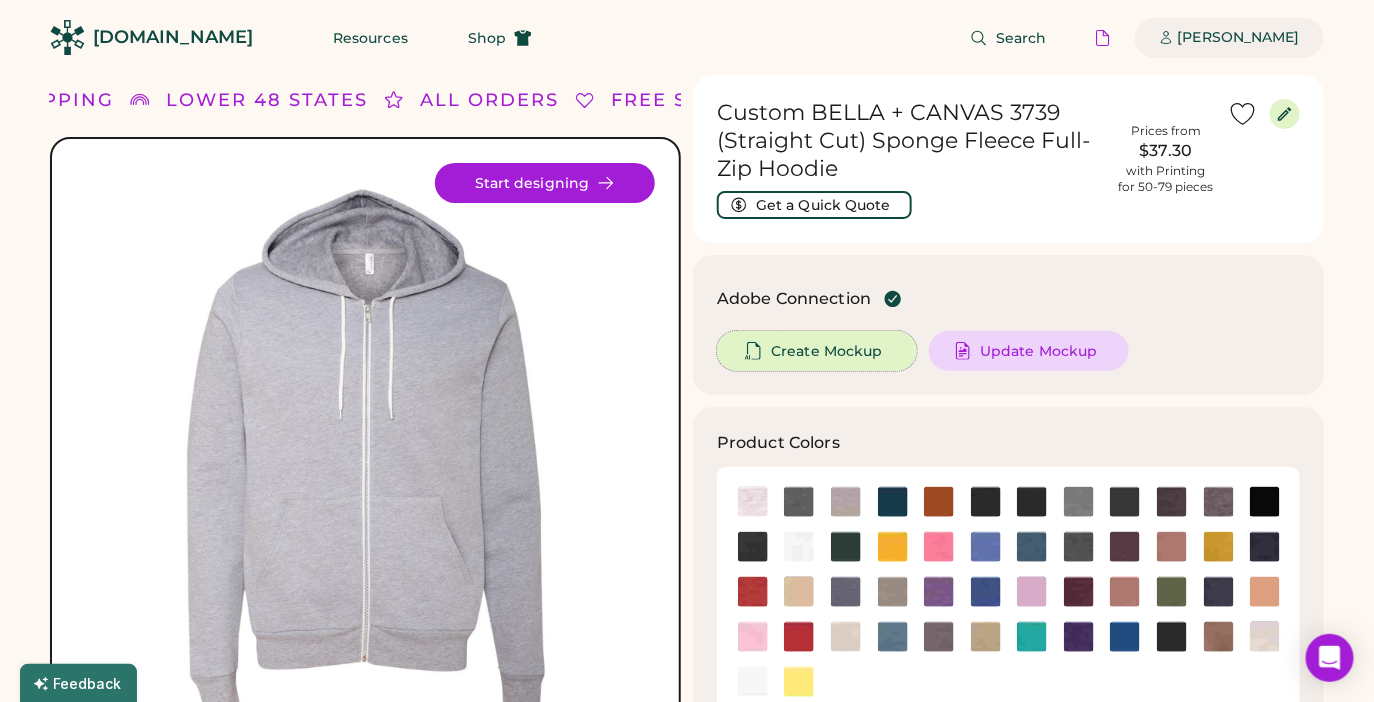 click on "[PERSON_NAME]" at bounding box center [1239, 38] 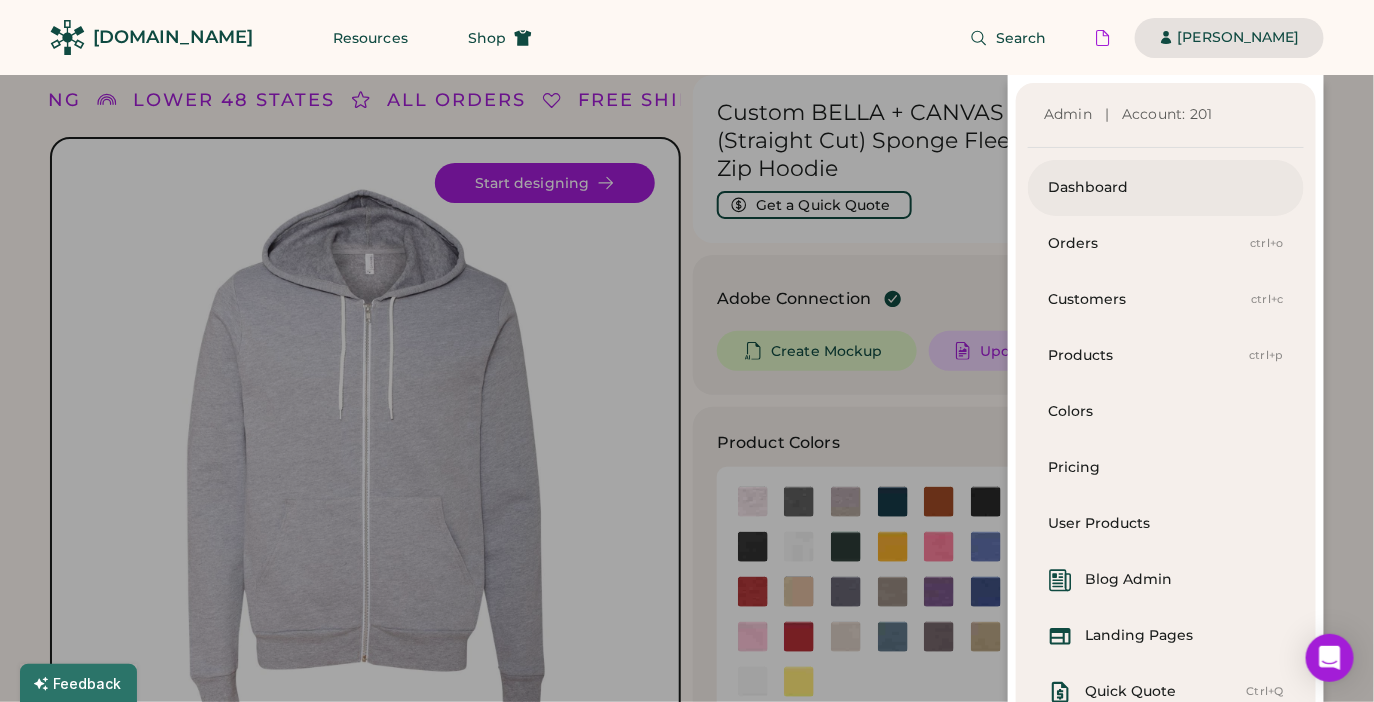 click on "Dashboard" at bounding box center (1166, 188) 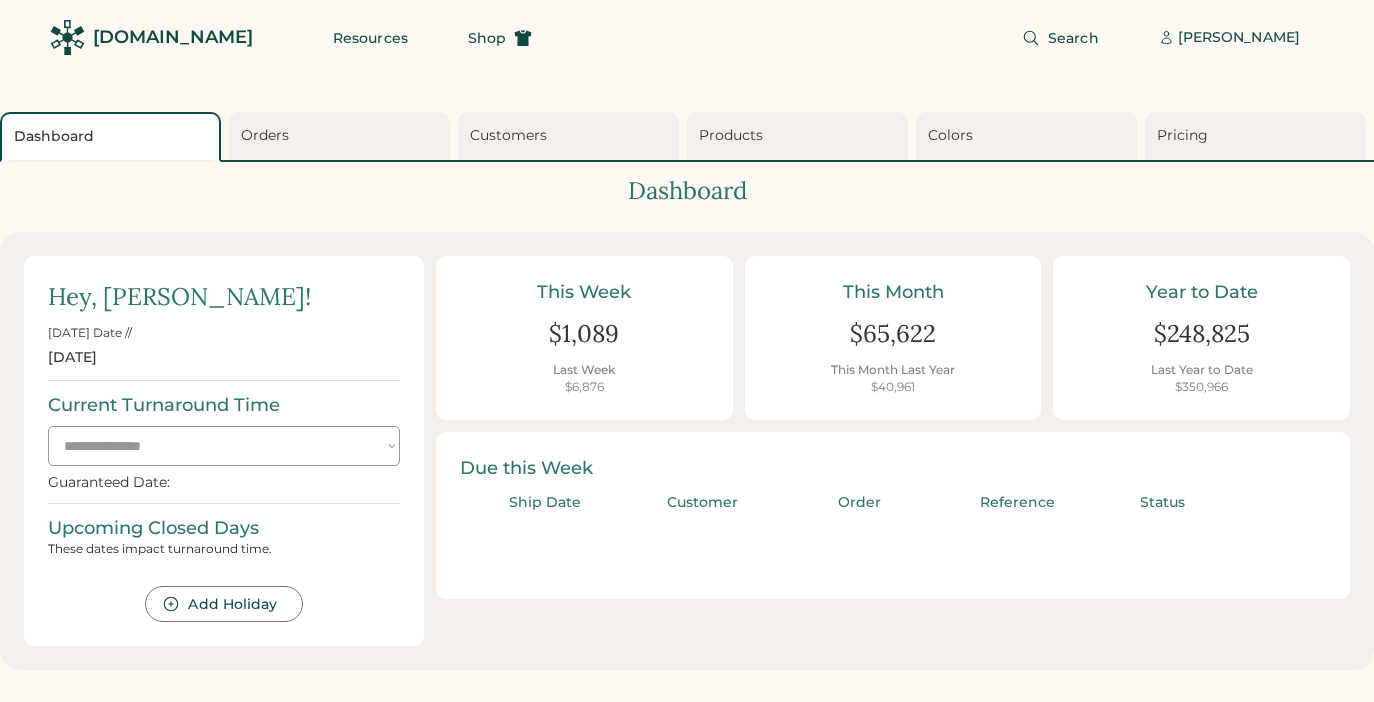 scroll, scrollTop: 0, scrollLeft: 0, axis: both 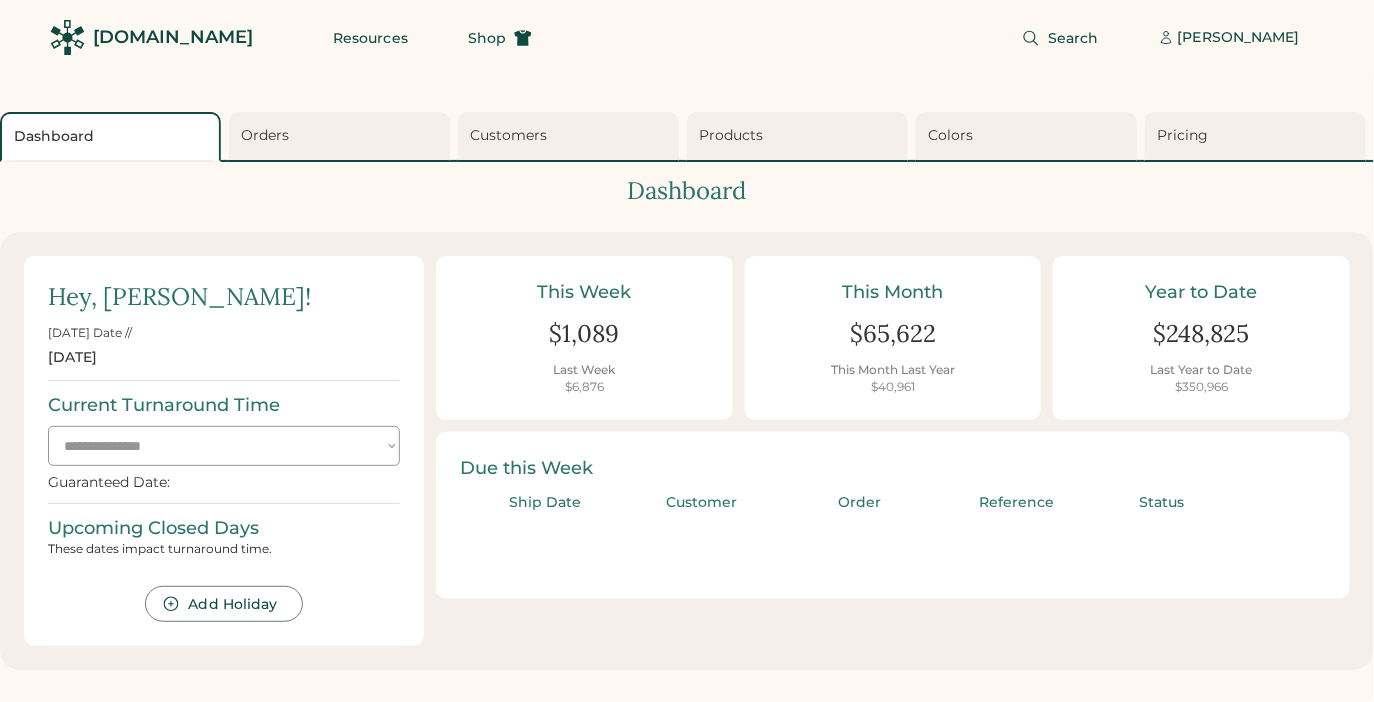 select on "**********" 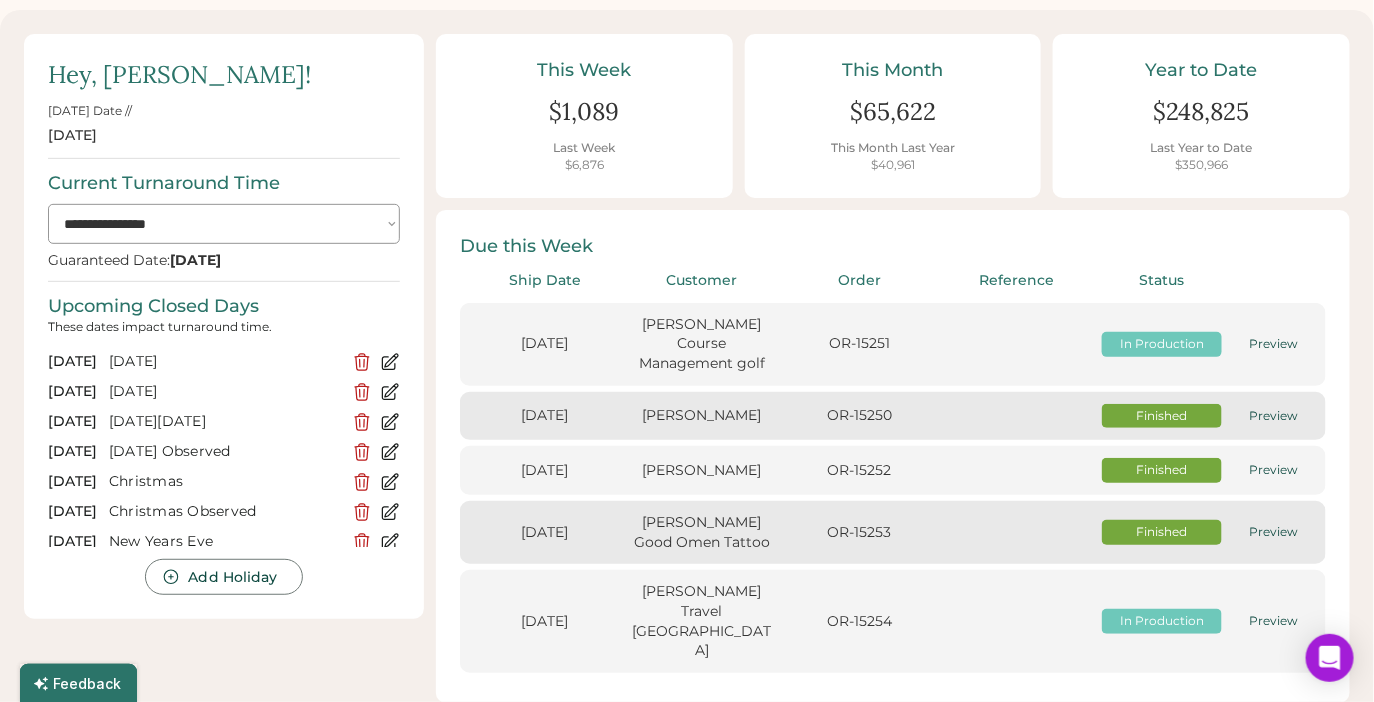 scroll, scrollTop: 235, scrollLeft: 0, axis: vertical 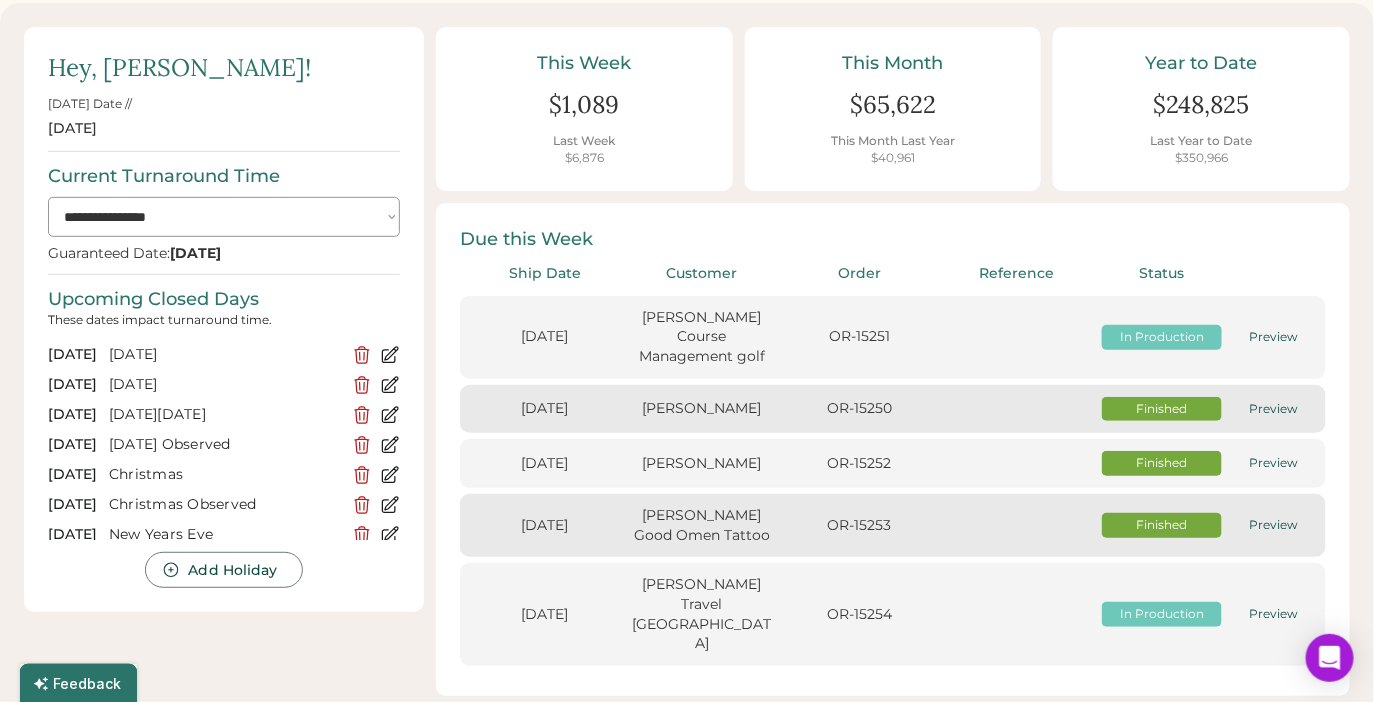 select on "**********" 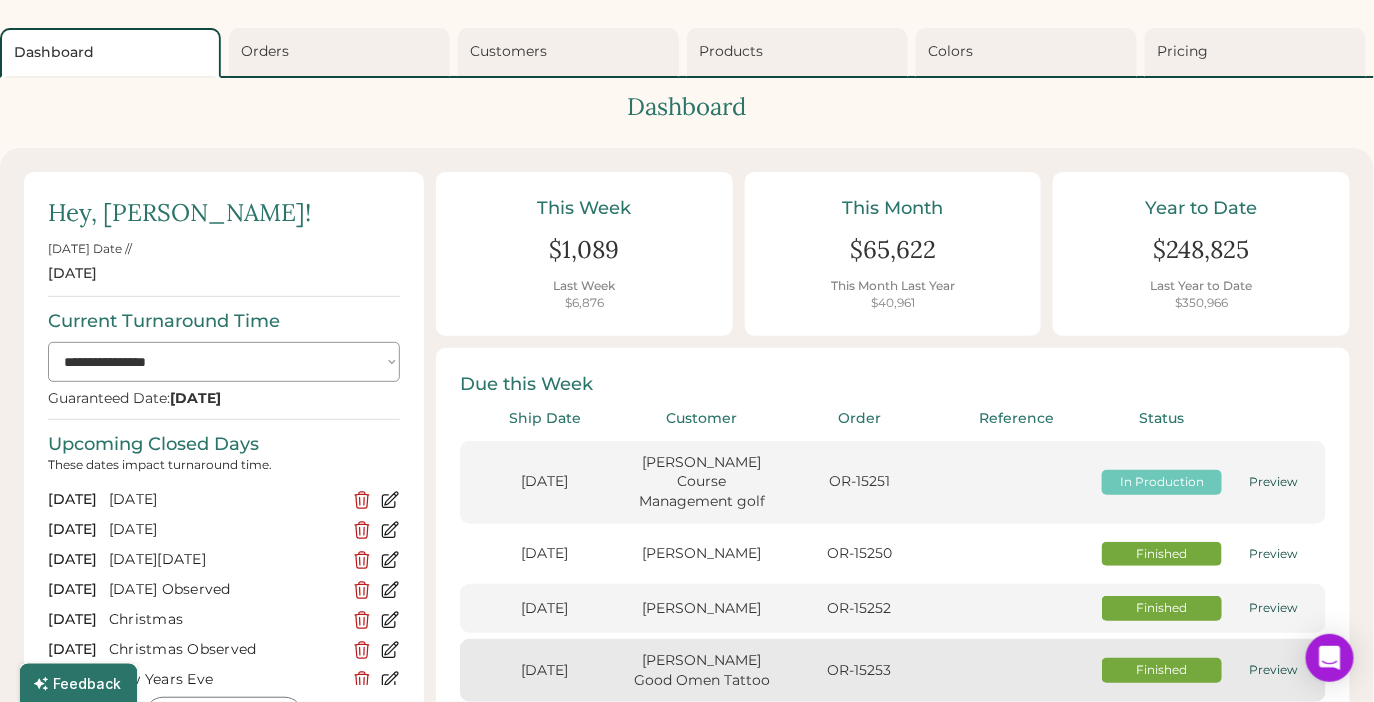 scroll, scrollTop: 0, scrollLeft: 0, axis: both 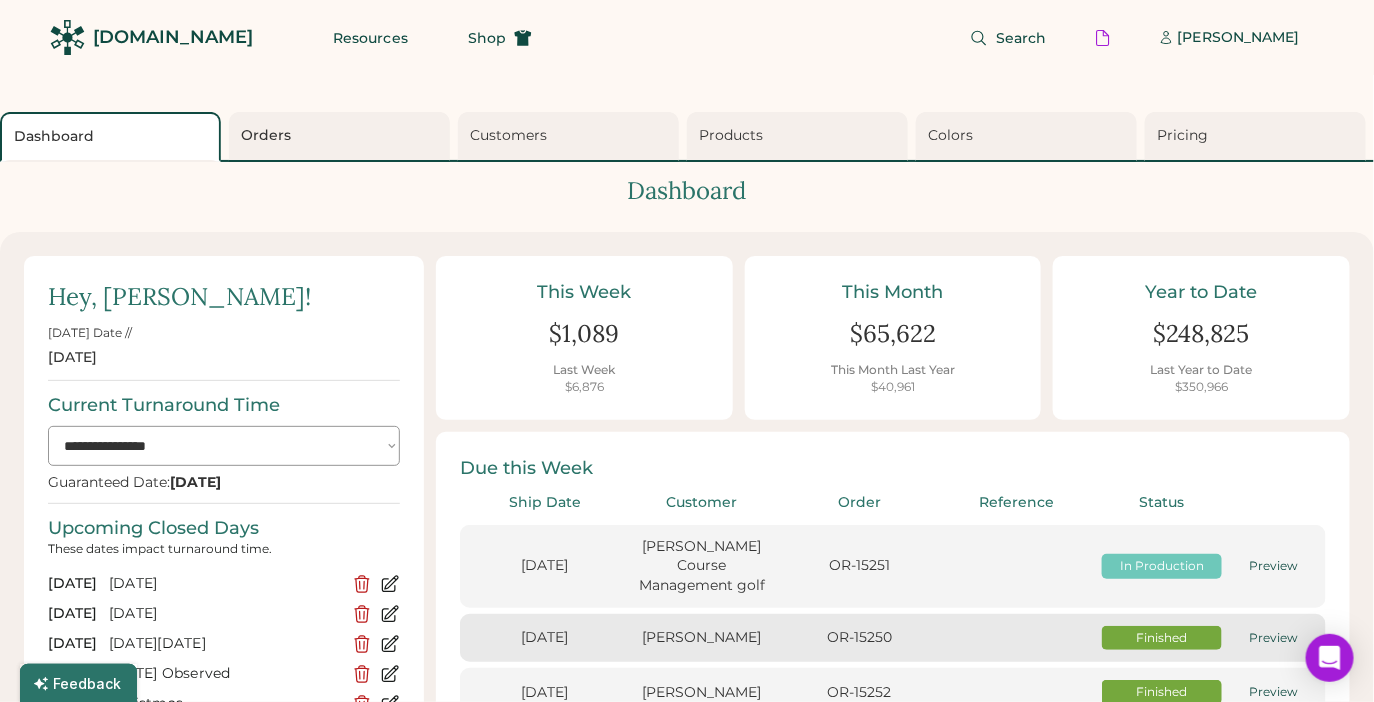 click on "Orders" at bounding box center (342, 136) 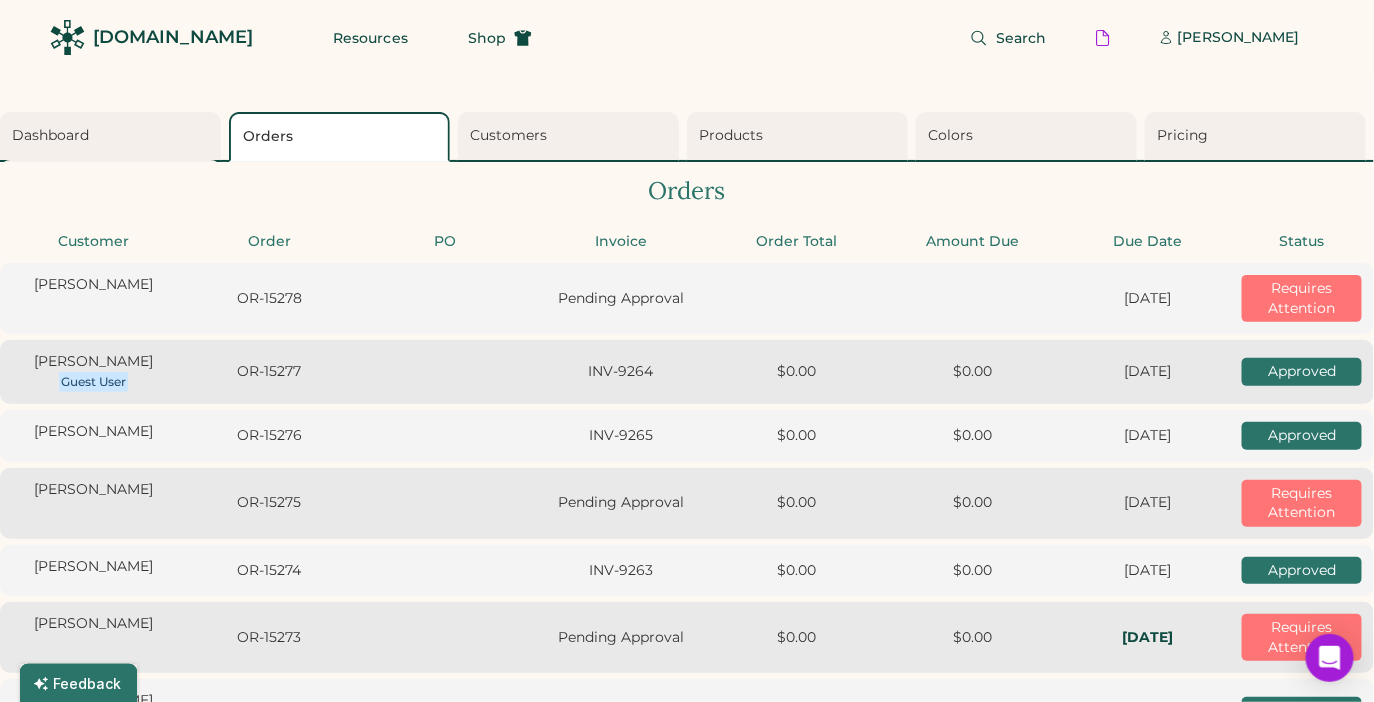 scroll, scrollTop: 0, scrollLeft: 17, axis: horizontal 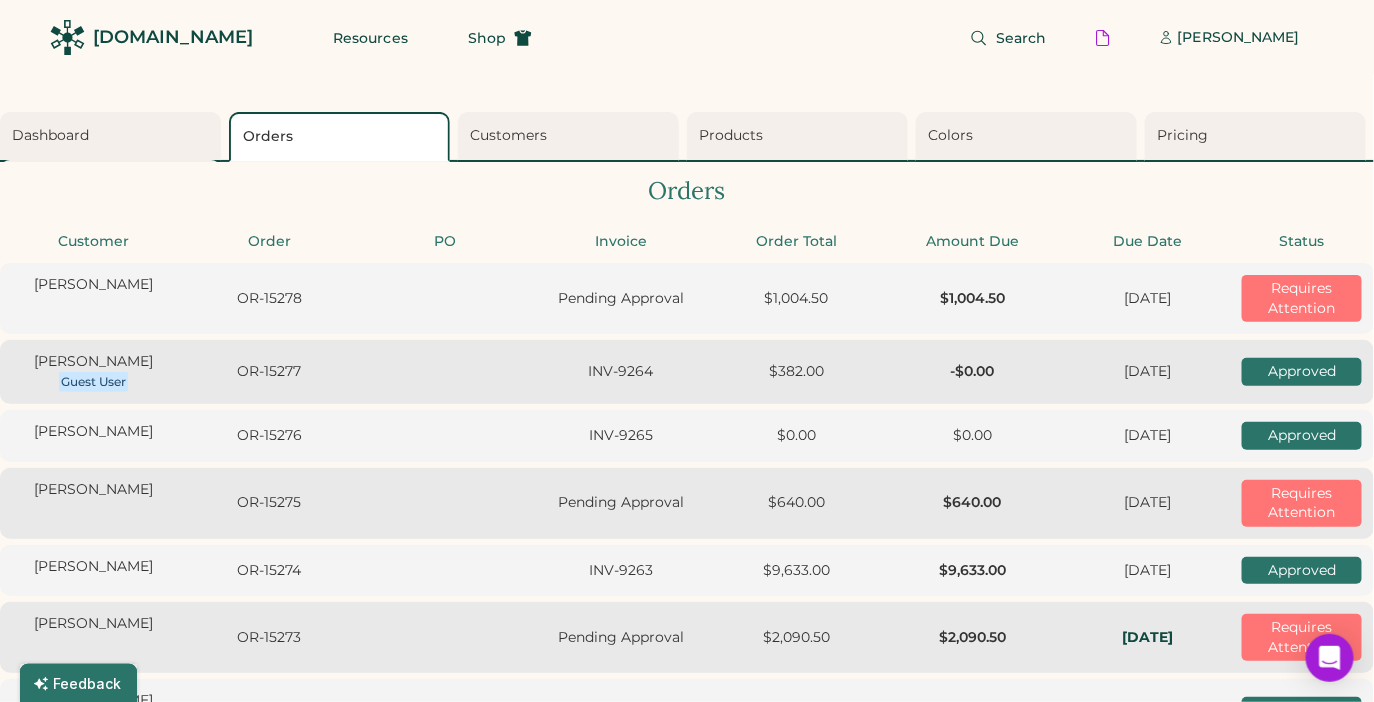 type on "*********" 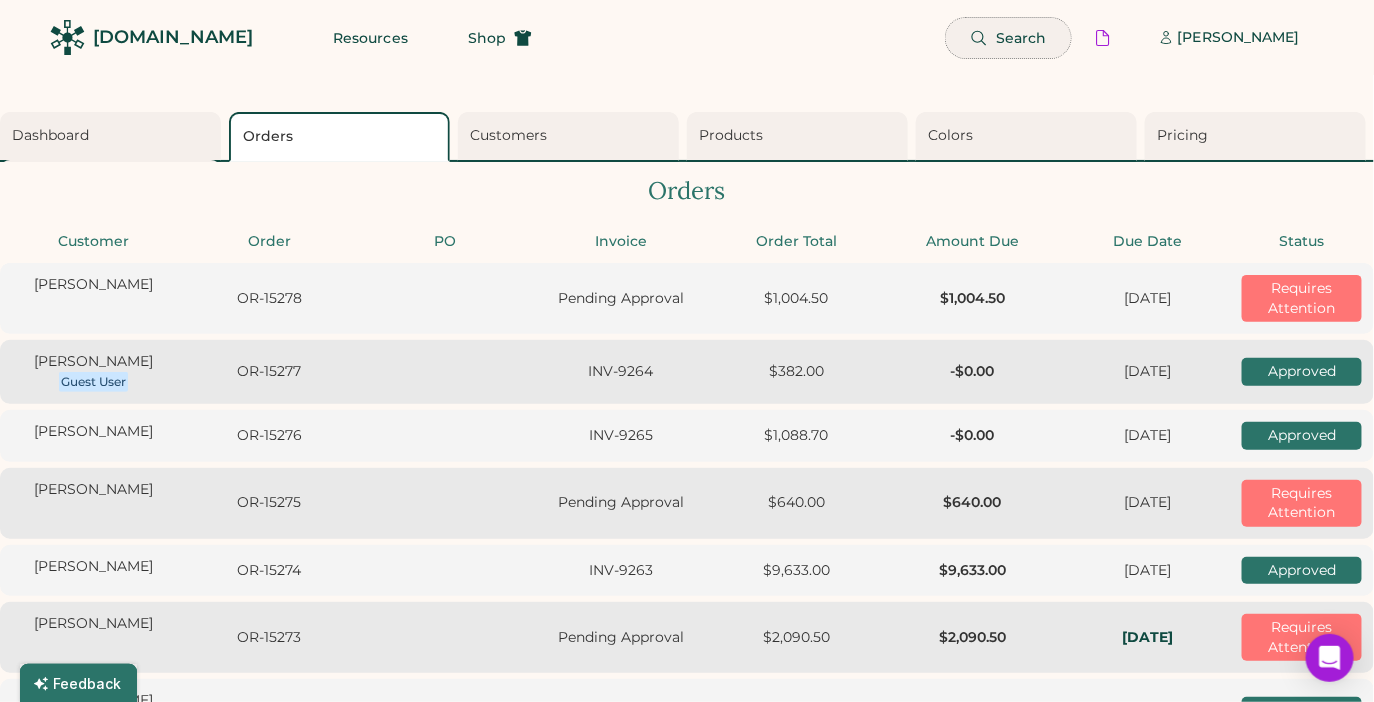 click on "Search" at bounding box center (1008, 38) 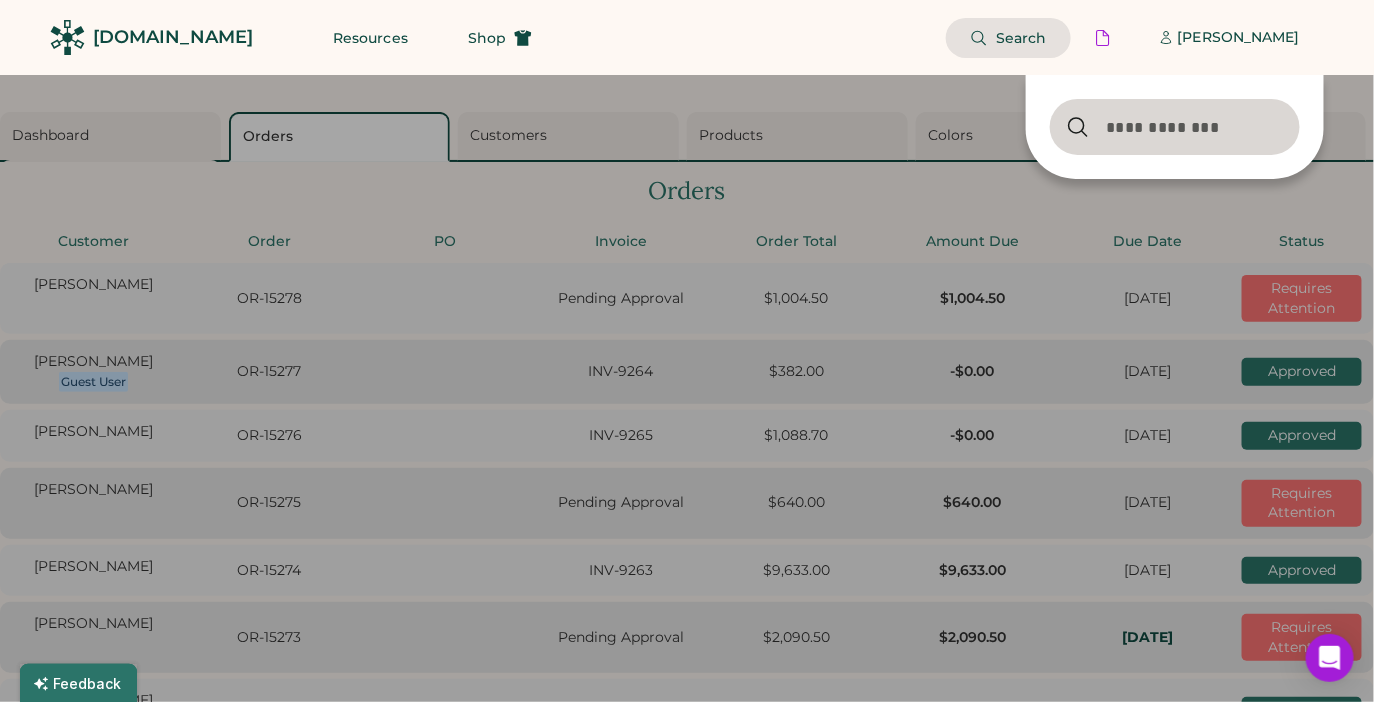 click at bounding box center [687, 351] 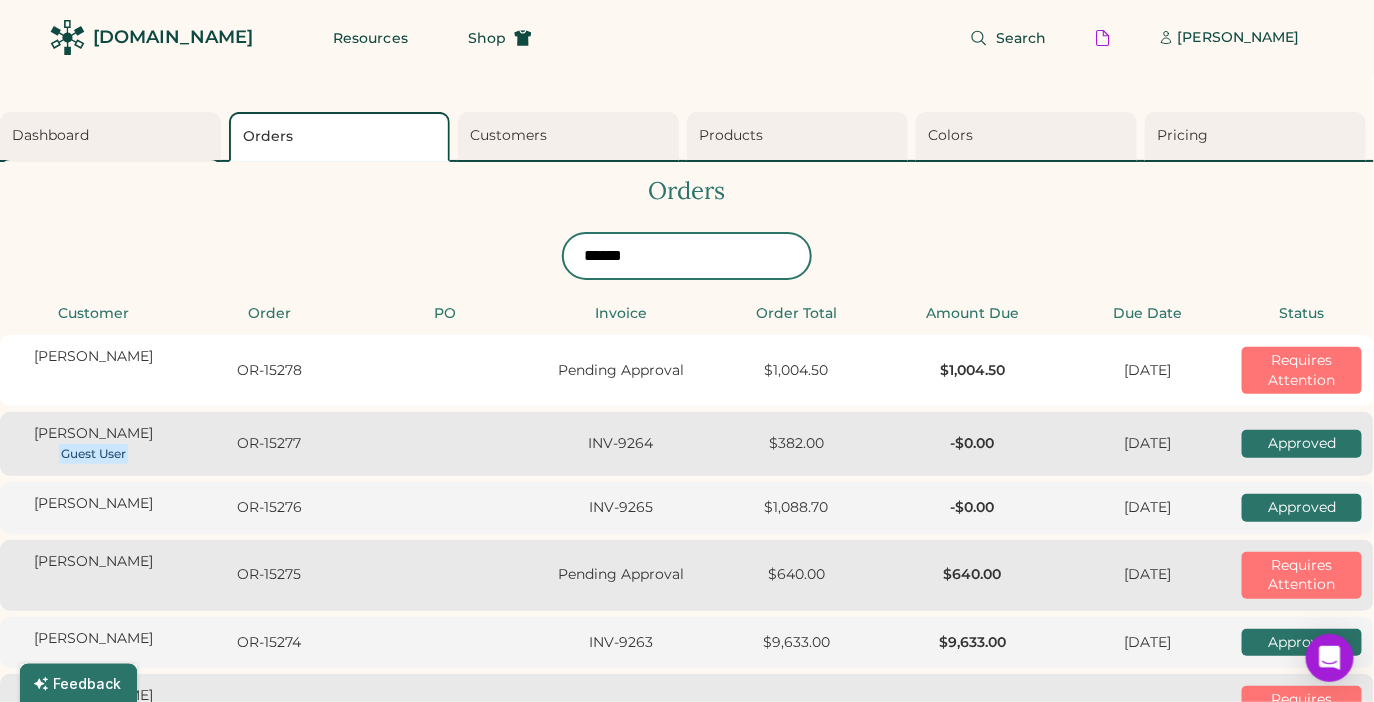 type on "*" 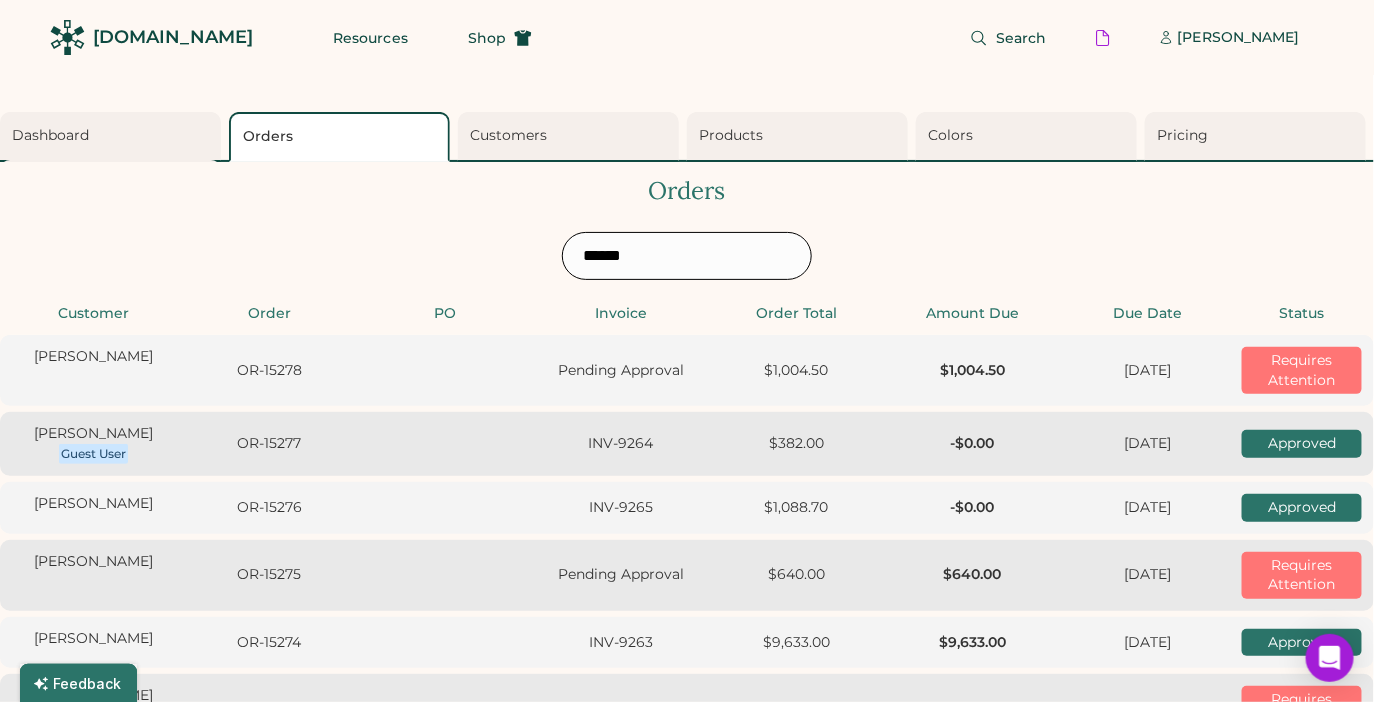 click on "Orders Customer Order PO Invoice Order Total Amount Due Due Date Status joulia prous OR-15278 Pending Approval $1,004.50 $1,004.50 Mon, 8/11 Requires Attention Ernest Tavares Guest User OR-15277 INV-9264 $382.00 -$0.00 Fri, 8/08 Approved emily green OR-15276 INV-9265 $1,088.70 -$0.00 Thu, 8/07 Approved ellie Fernando OR-15275 Pending Approval $640.00 $640.00 Thu, 8/07 Requires Attention Caroline DeBruyckere OR-15274 INV-9263 $9,633.00 $9,633.00 Thu, 8/07 Approved Cyrus Coleman OR-15273 Pending Approval $2,090.50 $2,090.50 Fri, 8/01 Requires Attention Corrina Nickerson Guest User OR-15272 INV-9262 $633.60 -$0.00 Tue, 8/05 Approved Rosie Welty OR-15271 INV-9261 $1,125.00 -$0.00 Mon, 8/04 Approved David Webber OR-15270 INV-9259 $1,505.72 -$0.00 Fri, 8/01 Approved Duncan Winecoff Guest User OR-15269 Swinger Samples INV-9260 $509.00 -$0.00 Mon, 8/04 Approved Julie Disanti Guest User OR-15268 INV-9256 $765.00 -$0.00 Fri, 8/01 Approved Trey Poerschke Guest User OR-15267 INV-9254 $401.00 -$0.00 Thu, 7/31 Approved" at bounding box center (687, 883) 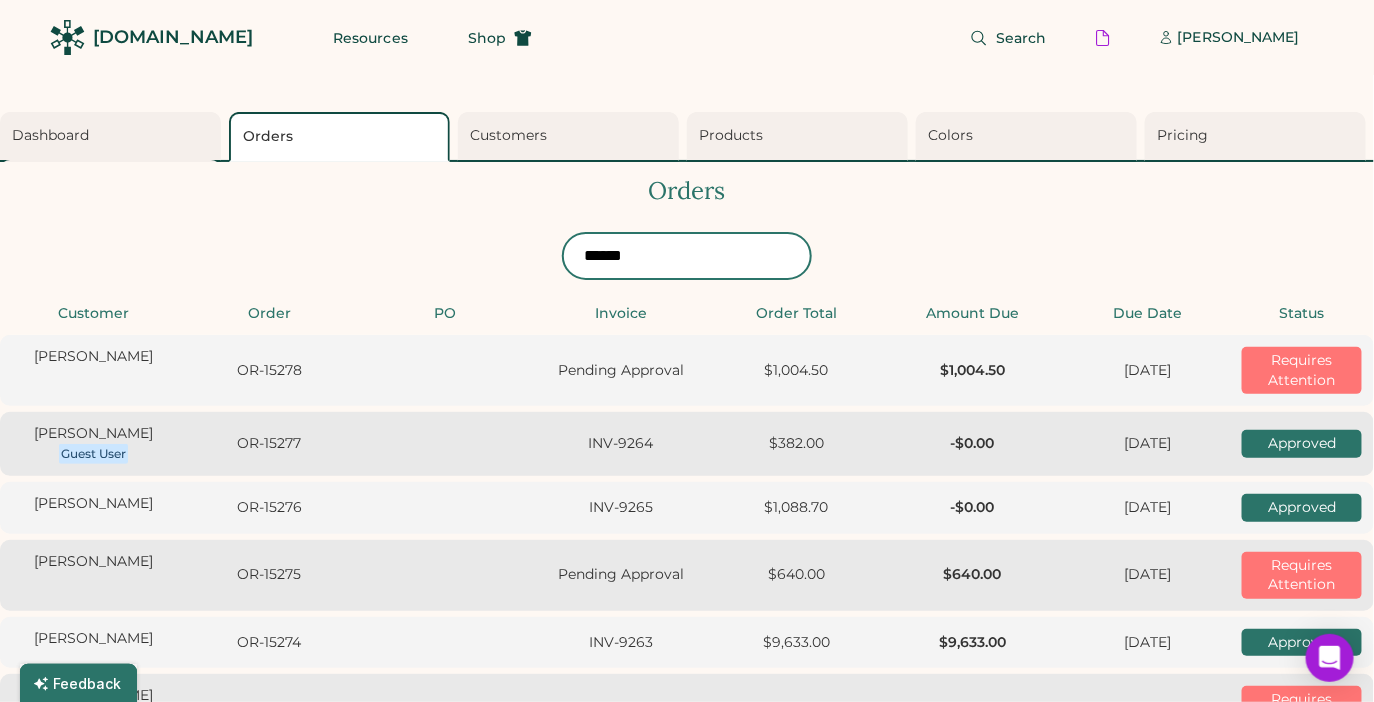 type on "*" 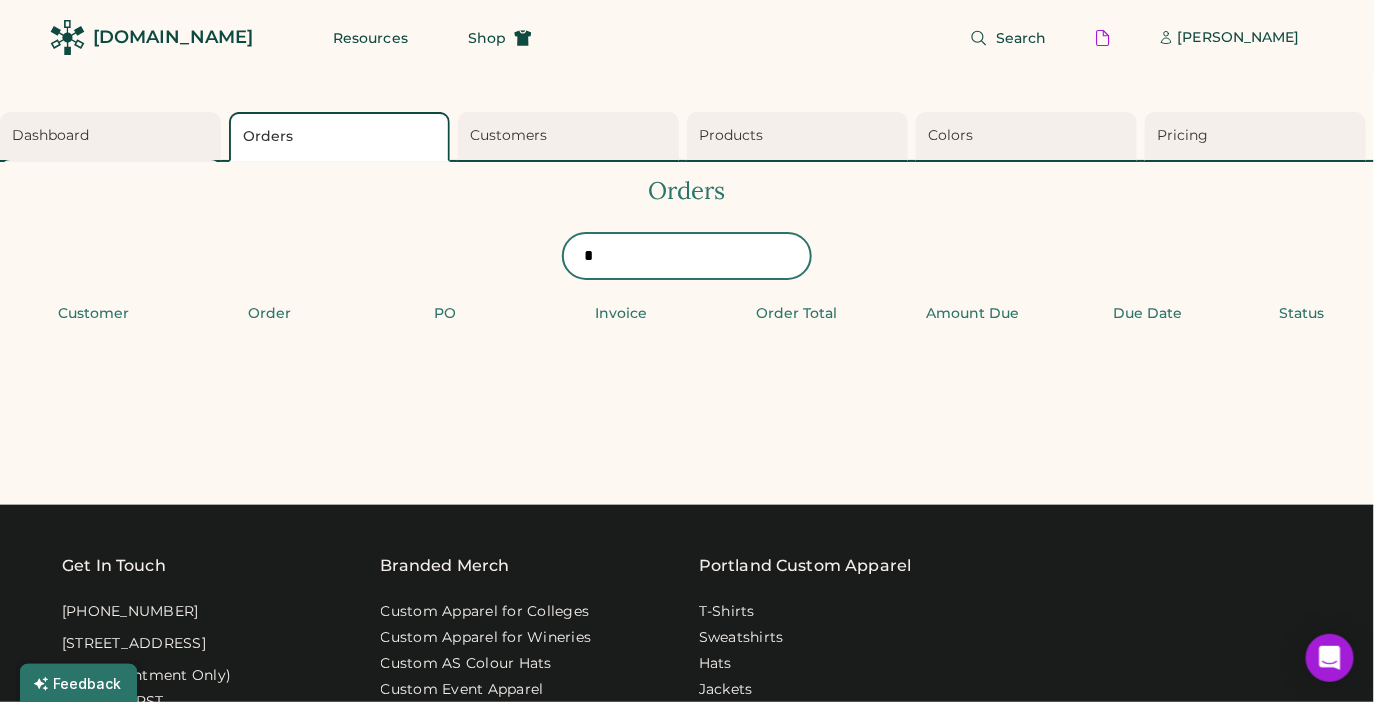 type 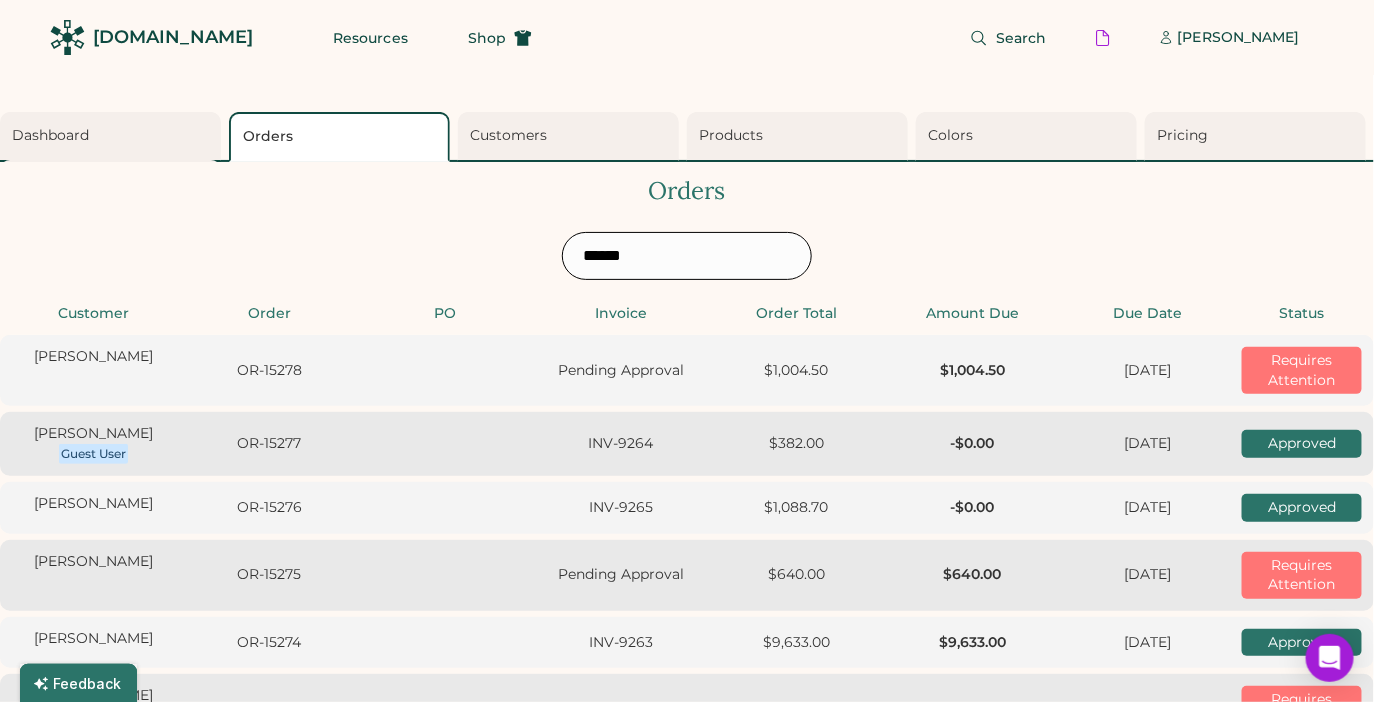click on "Orders Customer Order PO Invoice Order Total Amount Due Due Date Status joulia prous OR-15278 Pending Approval $1,004.50 $1,004.50 Mon, 8/11 Requires Attention Ernest Tavares Guest User OR-15277 INV-9264 $382.00 -$0.00 Fri, 8/08 Approved emily green OR-15276 INV-9265 $1,088.70 -$0.00 Thu, 8/07 Approved ellie Fernando OR-15275 Pending Approval $640.00 $640.00 Thu, 8/07 Requires Attention Caroline DeBruyckere OR-15274 INV-9263 $9,633.00 $9,633.00 Thu, 8/07 Approved Cyrus Coleman OR-15273 Pending Approval $2,090.50 $2,090.50 Fri, 8/01 Requires Attention Corrina Nickerson Guest User OR-15272 INV-9262 $633.60 -$0.00 Tue, 8/05 Approved Rosie Welty OR-15271 INV-9261 $1,125.00 -$0.00 Mon, 8/04 Approved David Webber OR-15270 INV-9259 $1,505.72 -$0.00 Fri, 8/01 Approved Duncan Winecoff Guest User OR-15269 Swinger Samples INV-9260 $509.00 -$0.00 Mon, 8/04 Approved Julie Disanti Guest User OR-15268 INV-9256 $765.00 -$0.00 Fri, 8/01 Approved Trey Poerschke Guest User OR-15267 INV-9254 $401.00 -$0.00 Thu, 7/31 Approved" at bounding box center [687, 883] 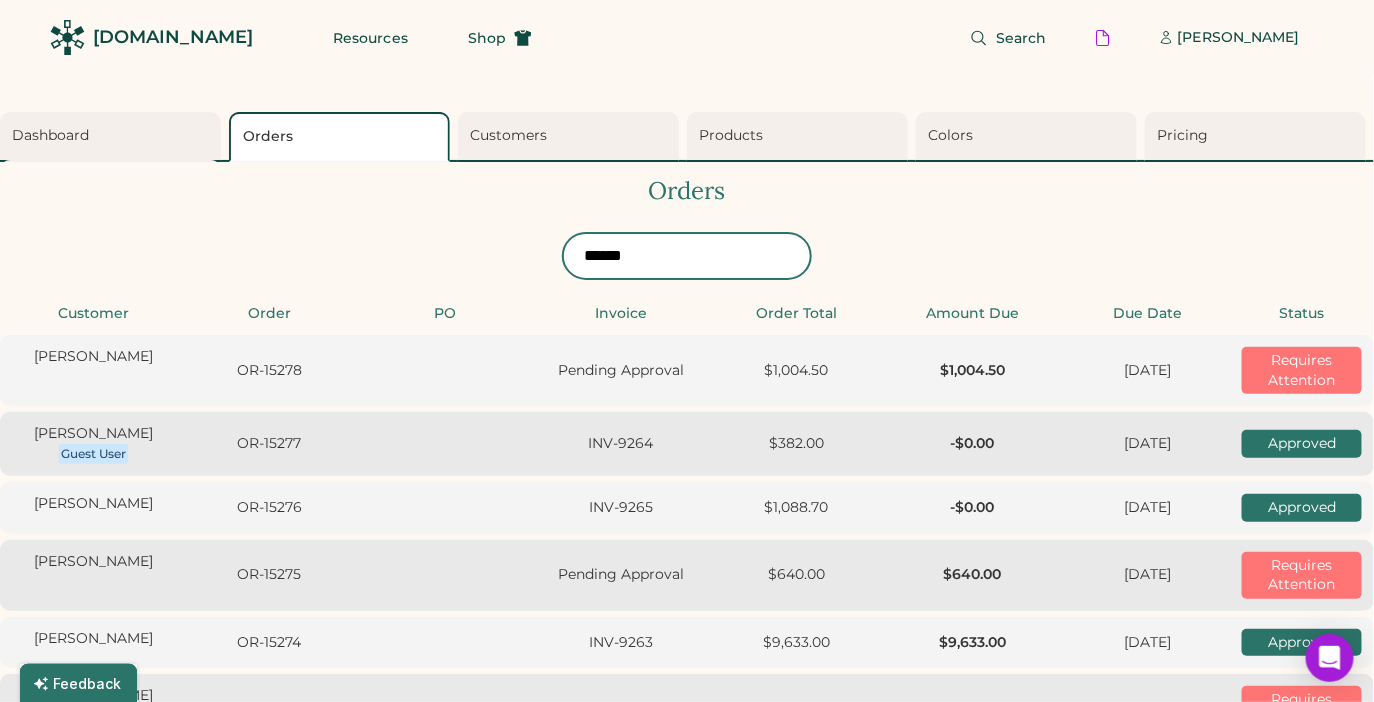 click at bounding box center (687, 256) 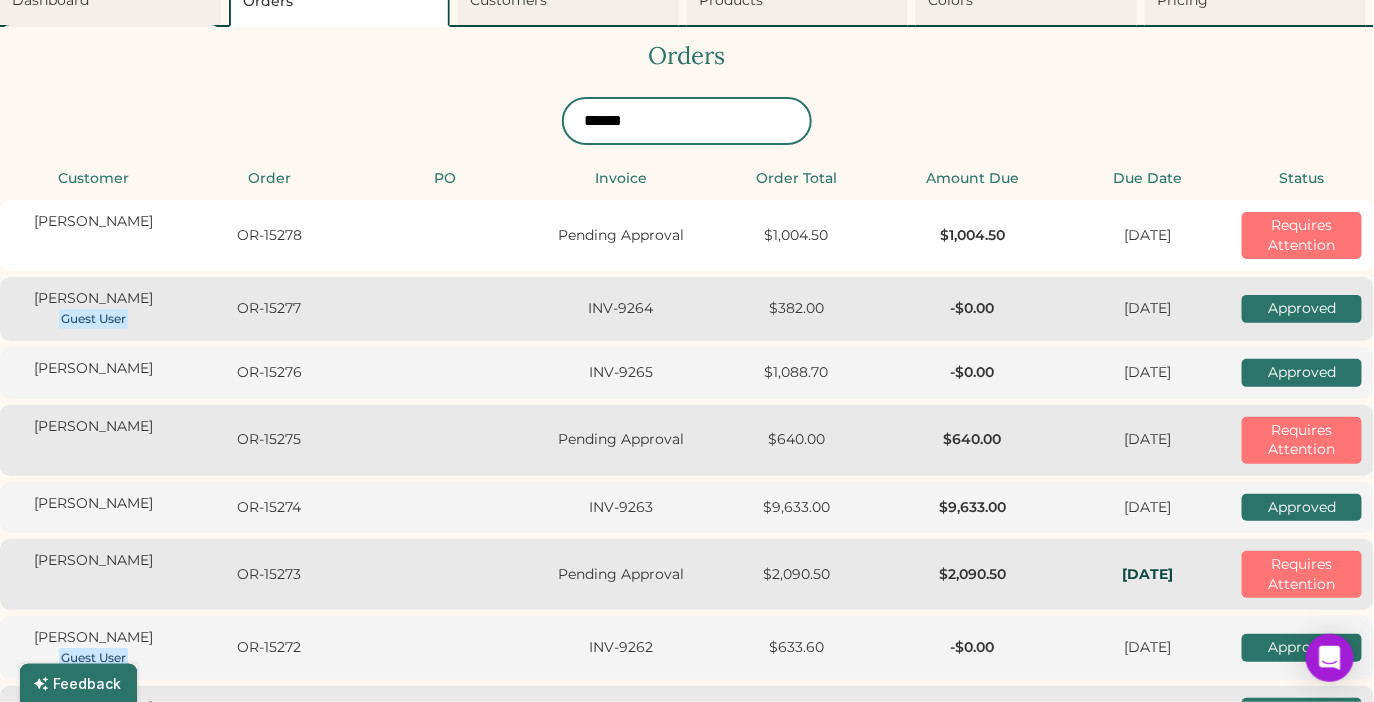 type on "*********" 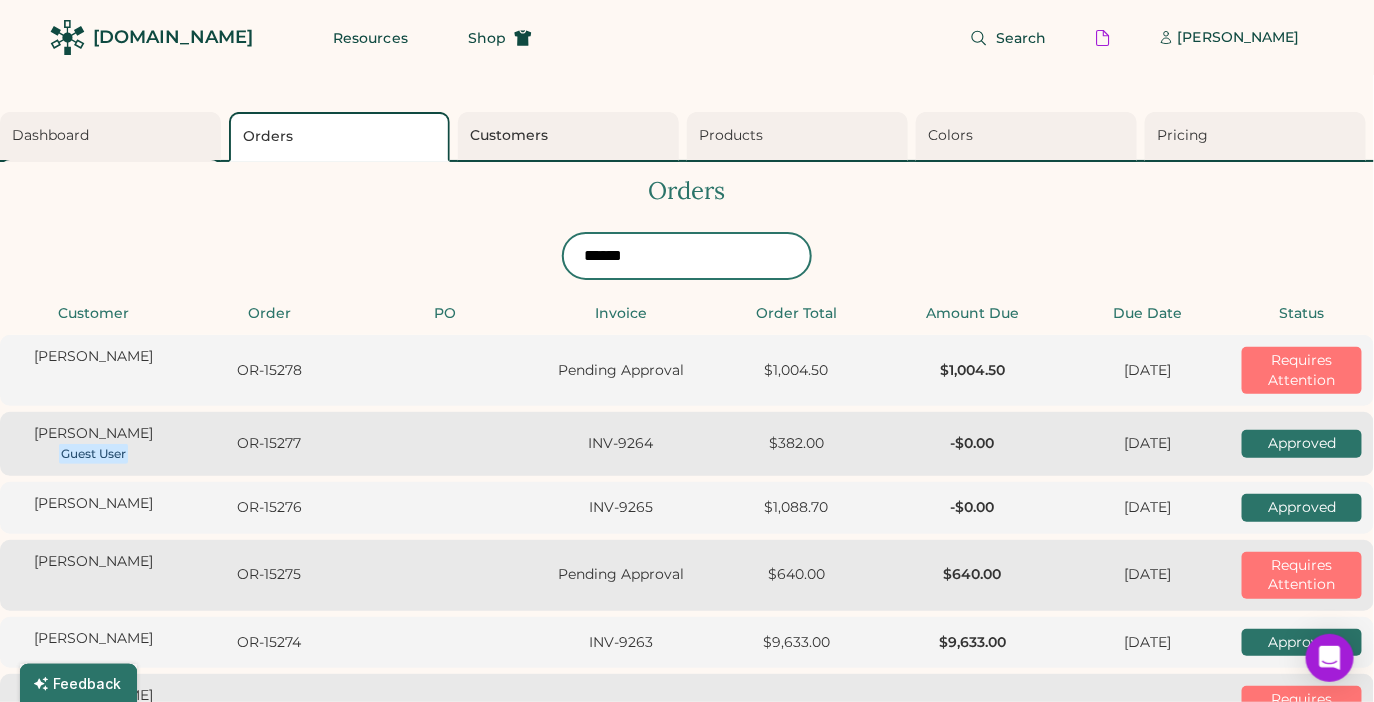 click on "Customers" at bounding box center [571, 136] 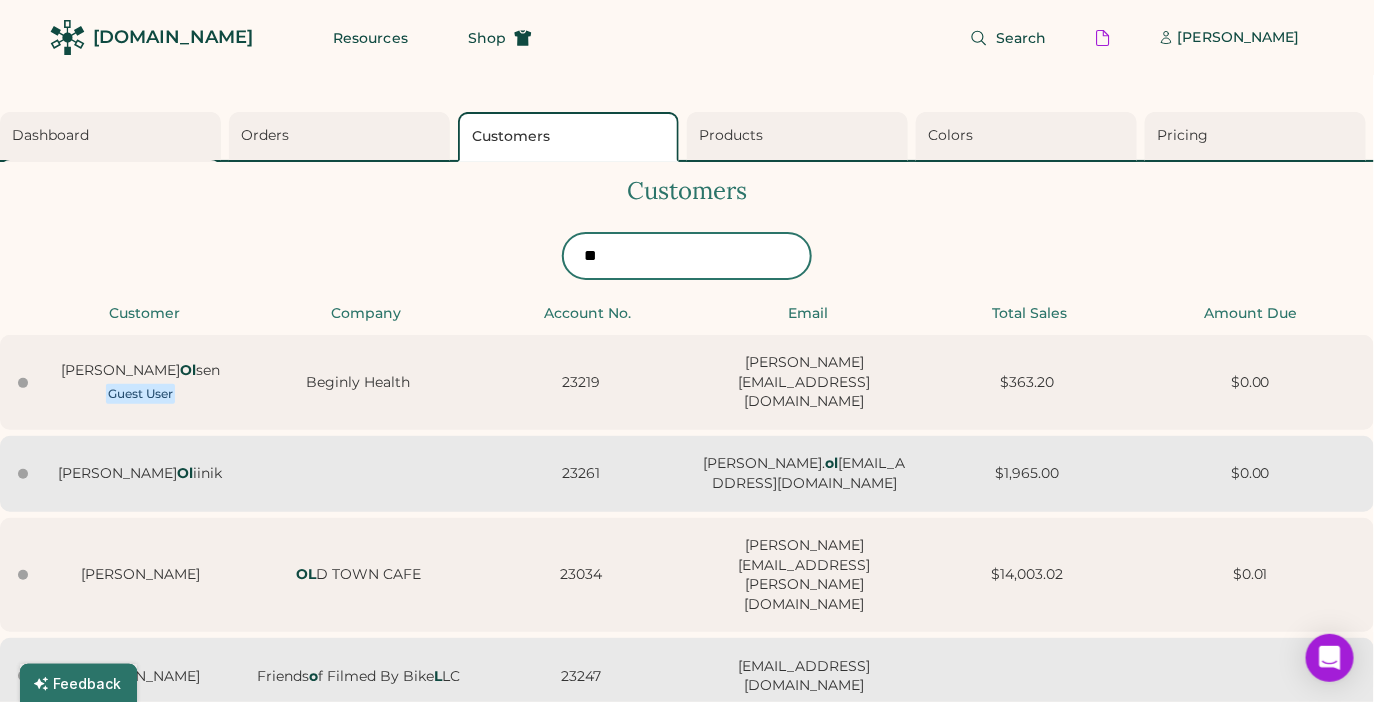 type on "*" 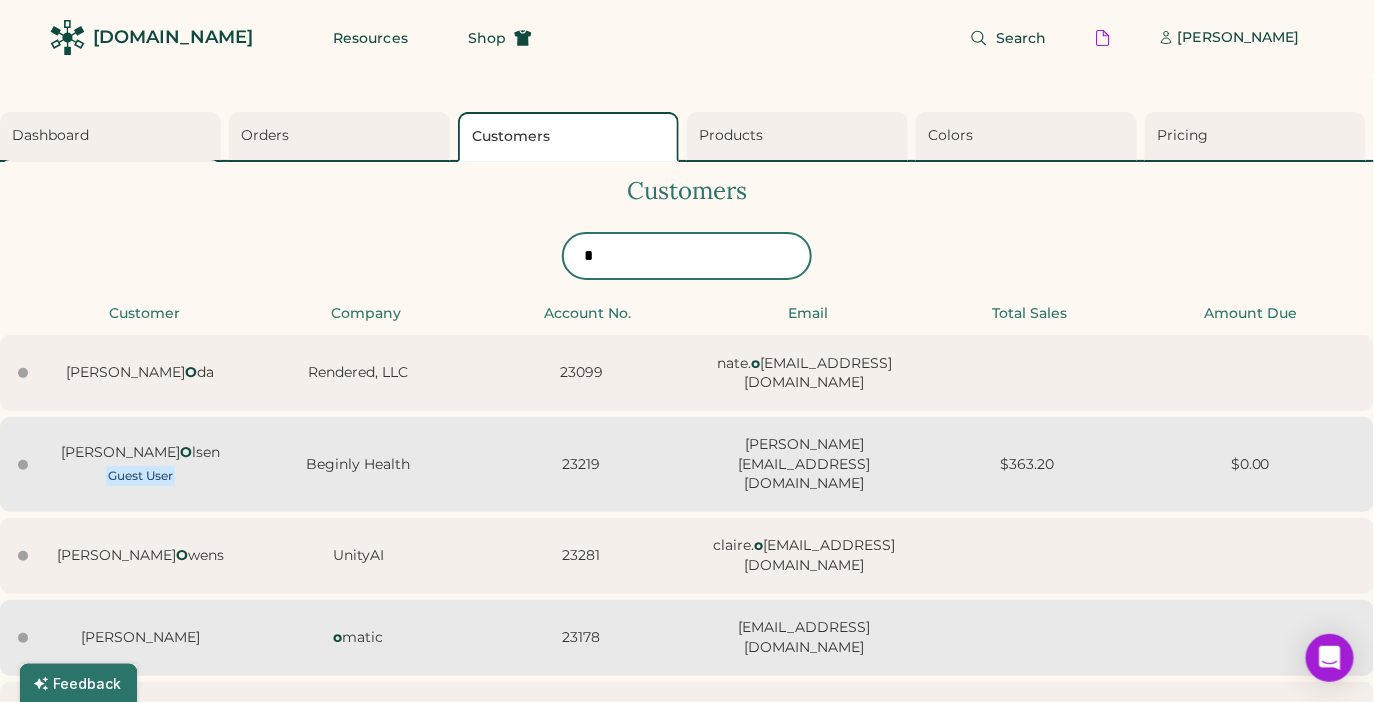 type 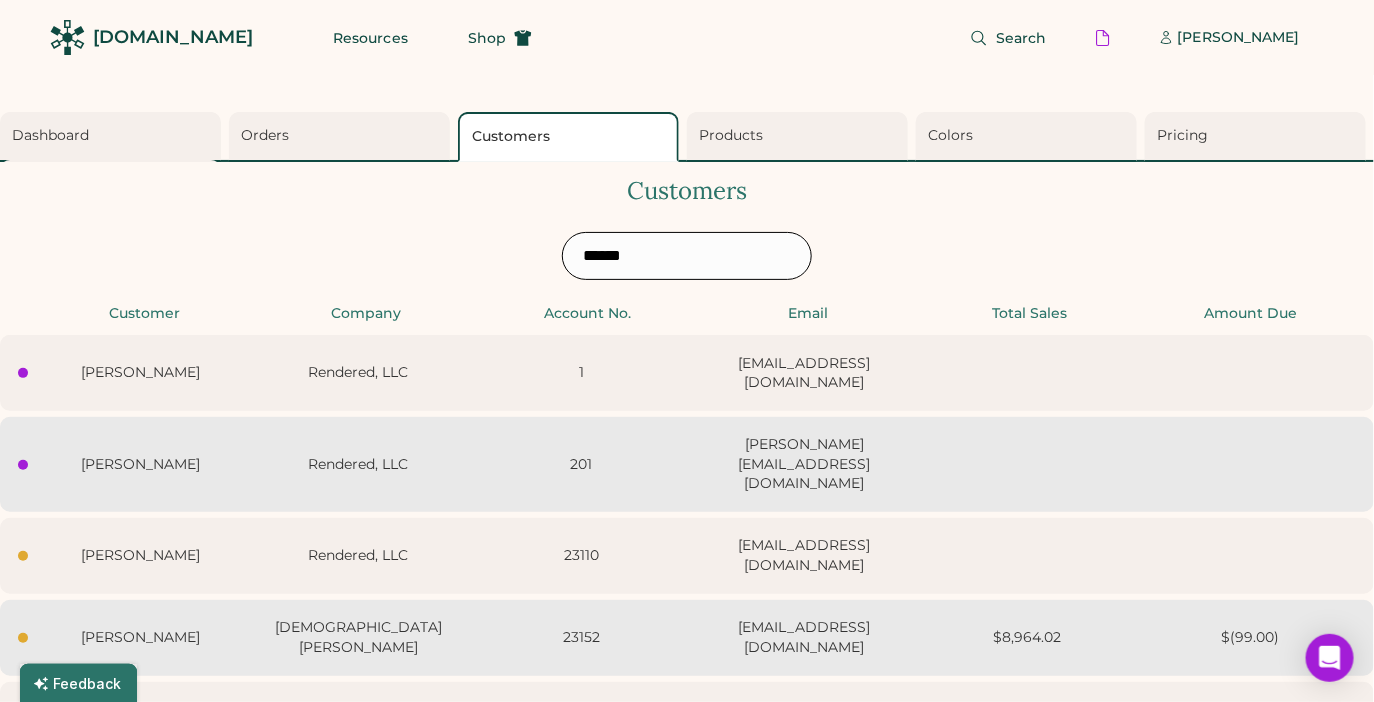 click on "Nate Travers Guest User Rendered, LLC 1 nate@rendered.co" at bounding box center (687, 373) 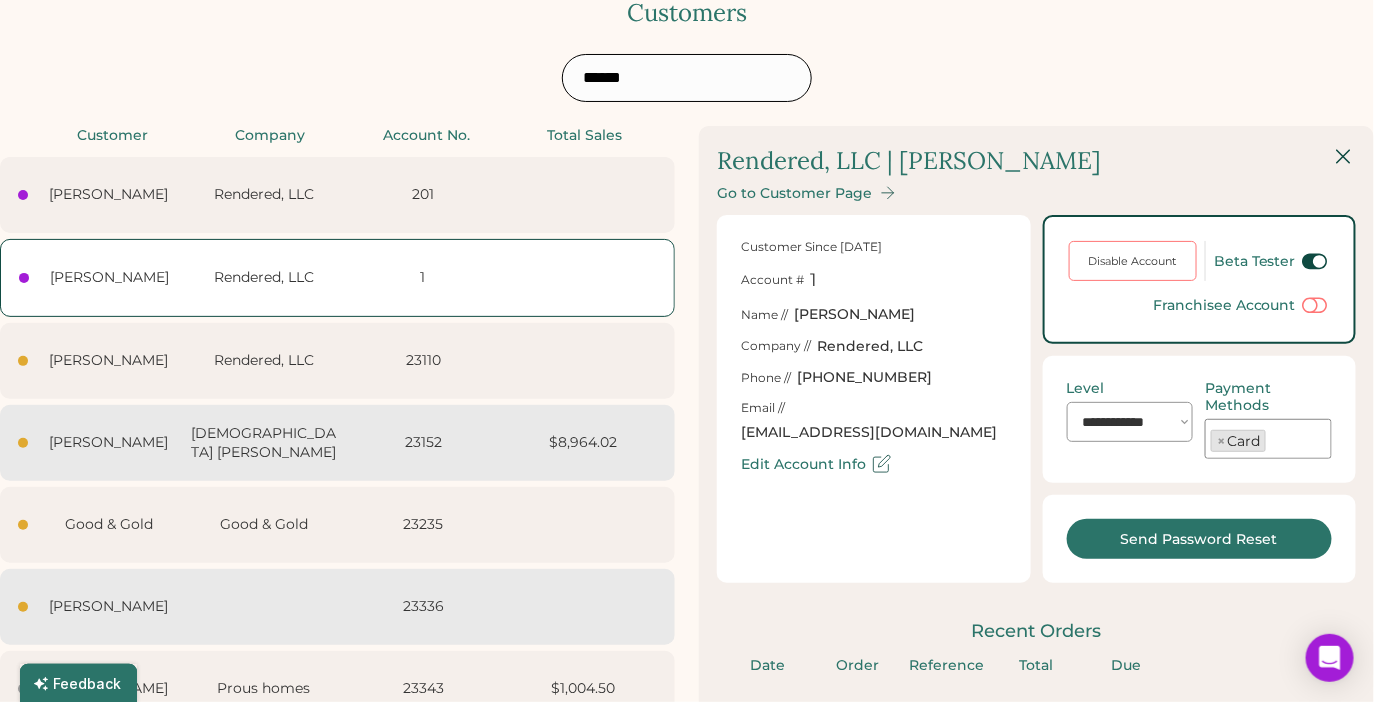 click at bounding box center [1276, 437] 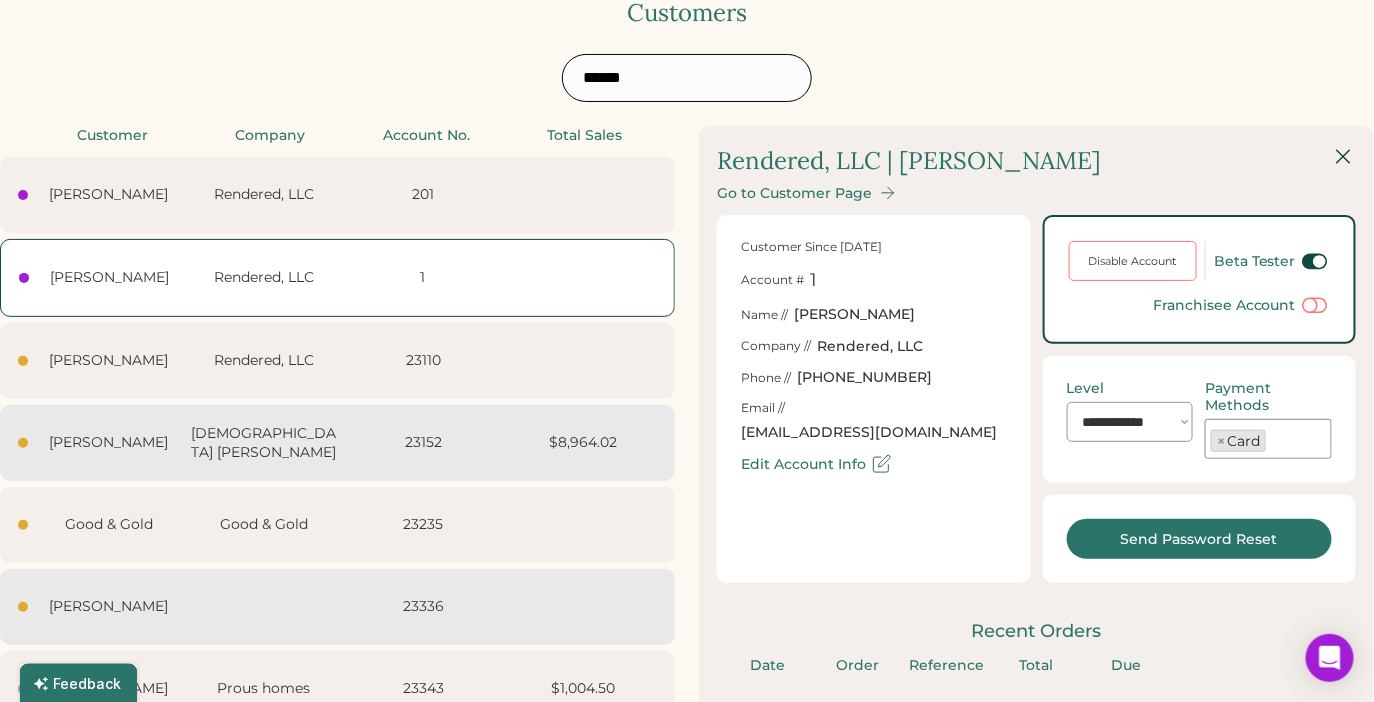 click on "Recent Orders" at bounding box center [1036, 631] 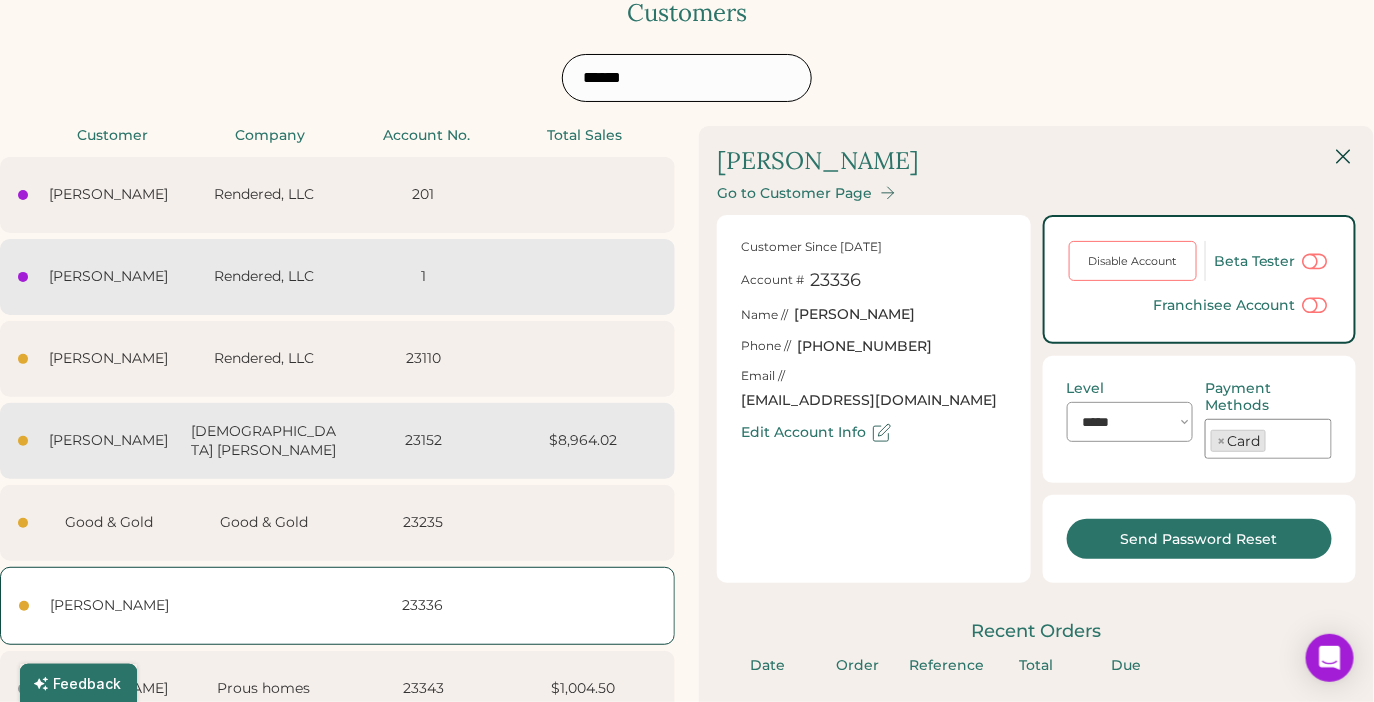 click on "Dorothy Siemens Guest User Rendered, LLC 201 dorothy@rendered.co" at bounding box center [337, 195] 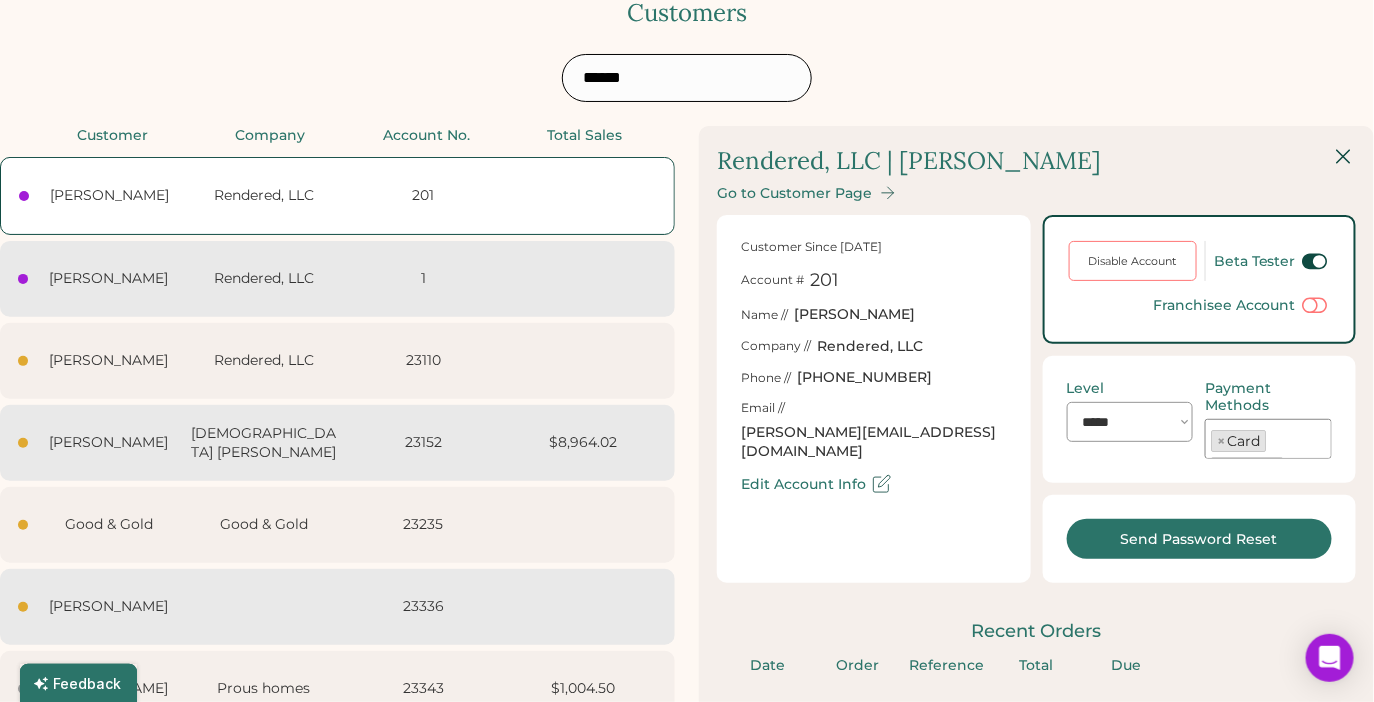 scroll, scrollTop: 16, scrollLeft: 0, axis: vertical 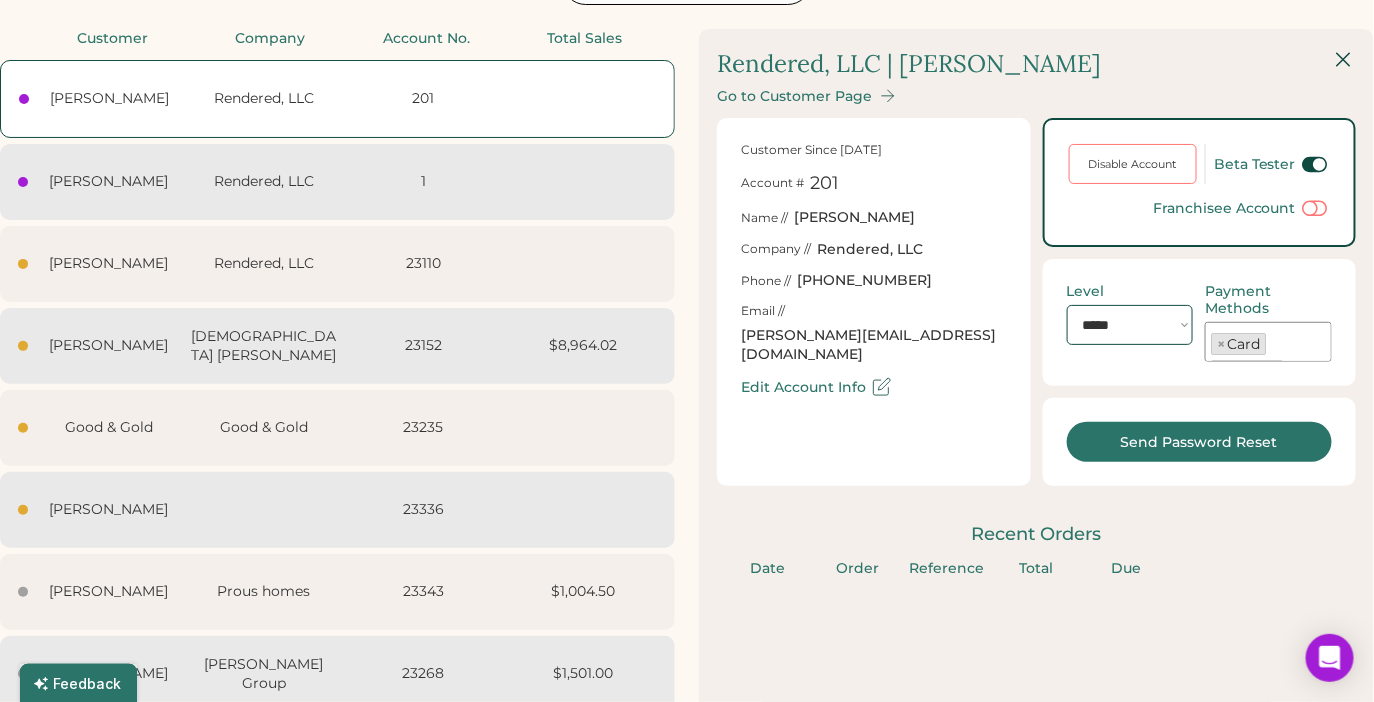 click on "**********" at bounding box center [1130, 325] 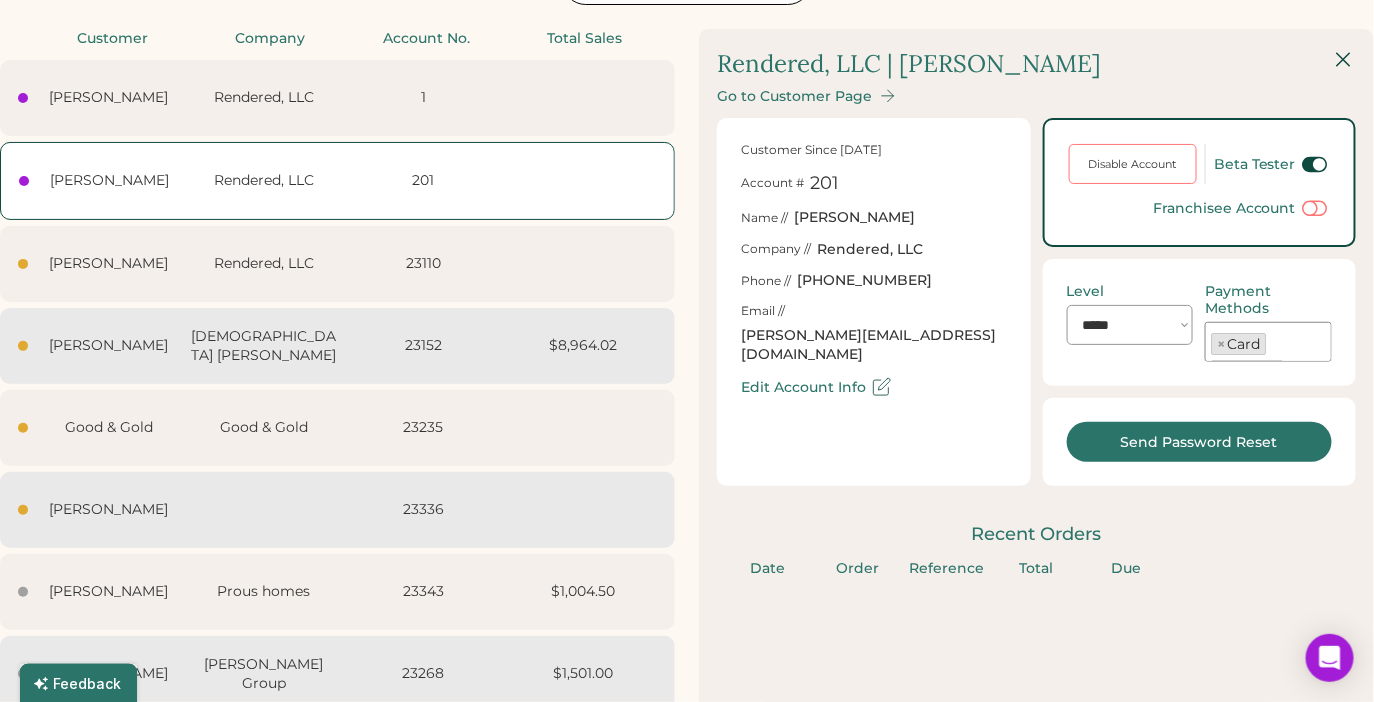 click on "**********" at bounding box center (1036, 1916) 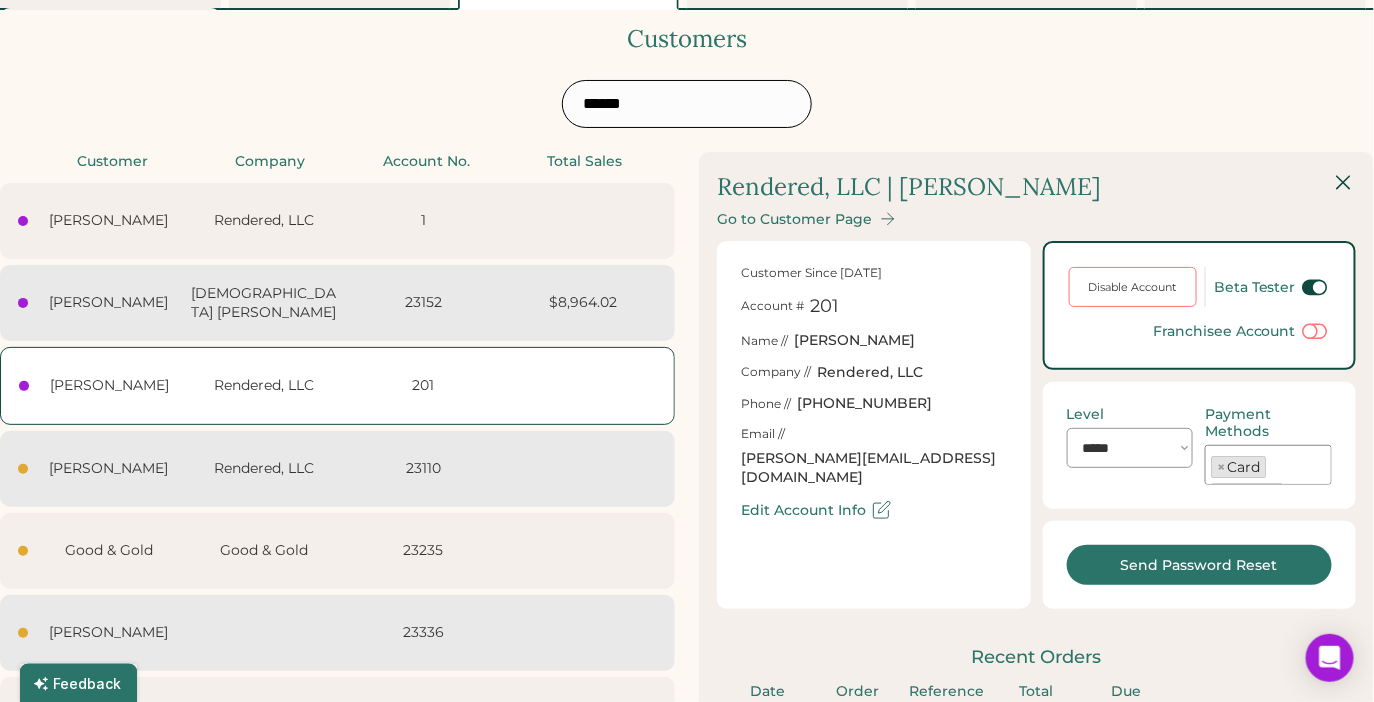 scroll, scrollTop: 0, scrollLeft: 0, axis: both 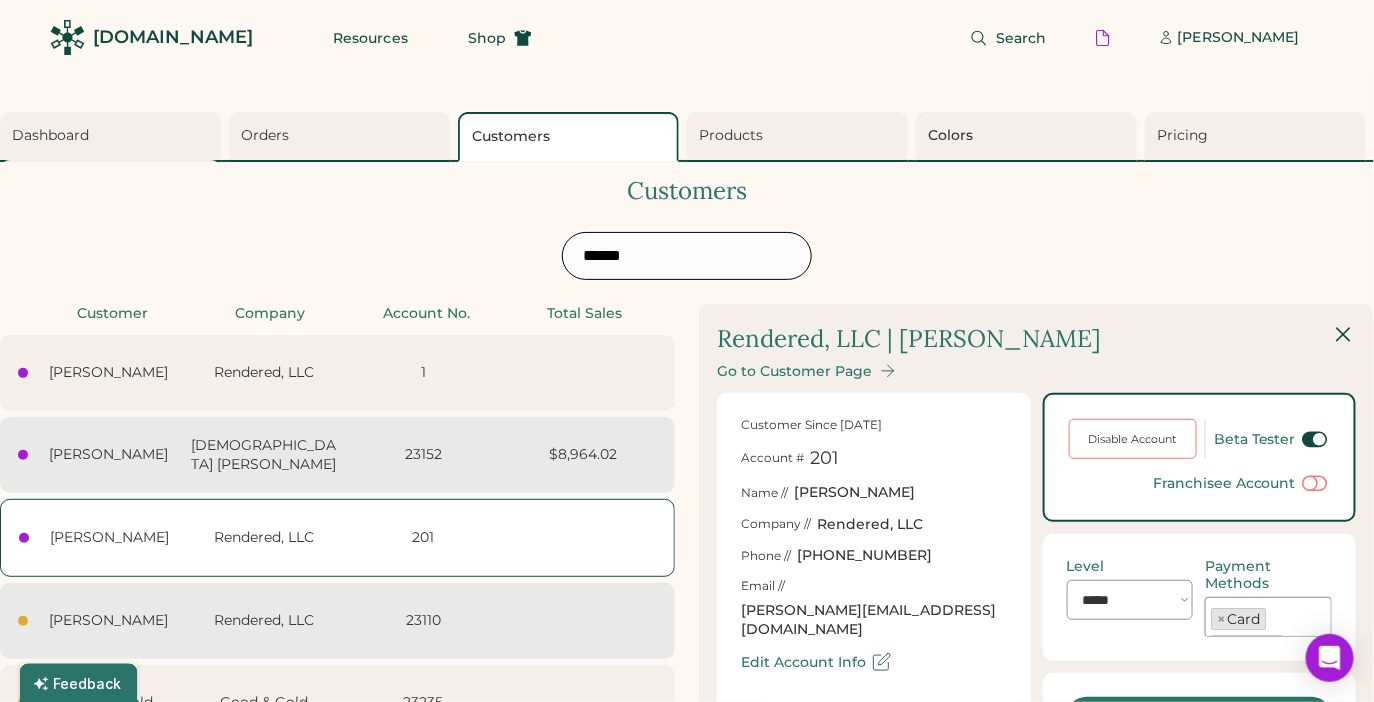 click on "Colors" at bounding box center [1029, 136] 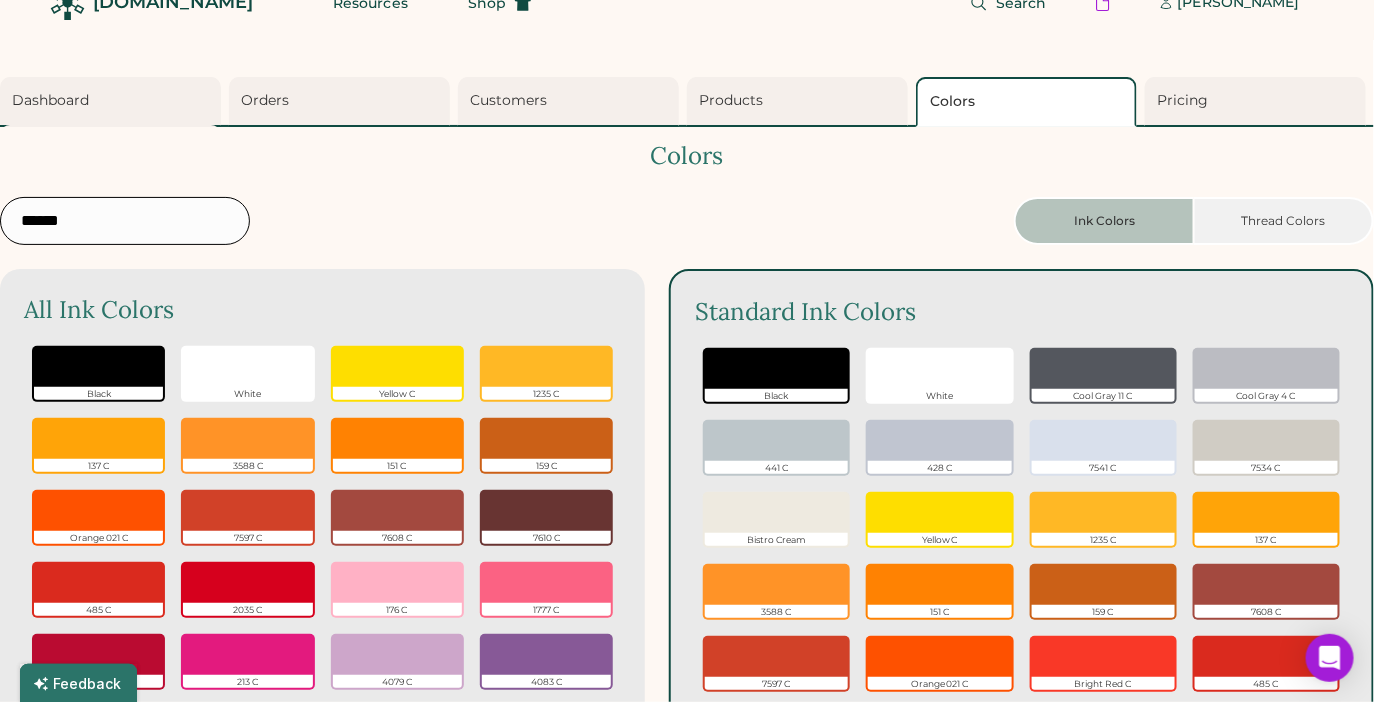 scroll, scrollTop: 49, scrollLeft: 0, axis: vertical 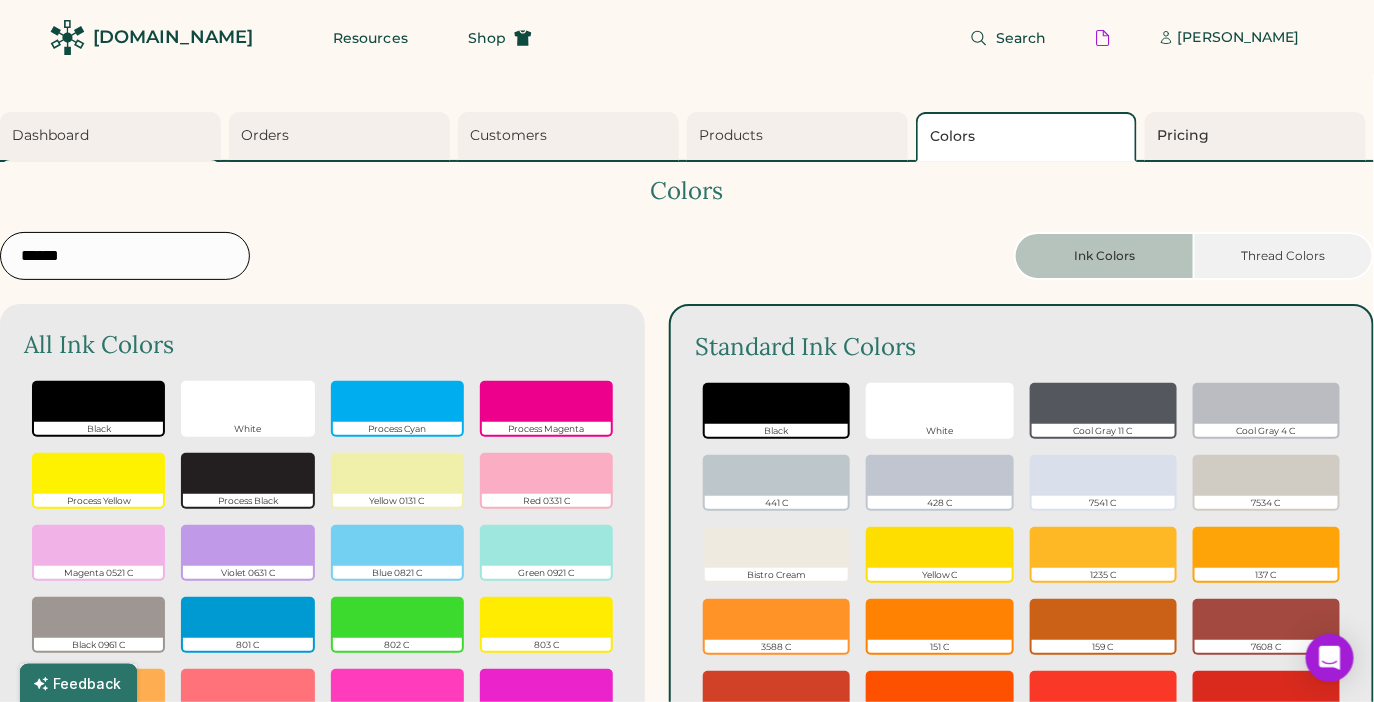 click on "Pricing" at bounding box center (1258, 136) 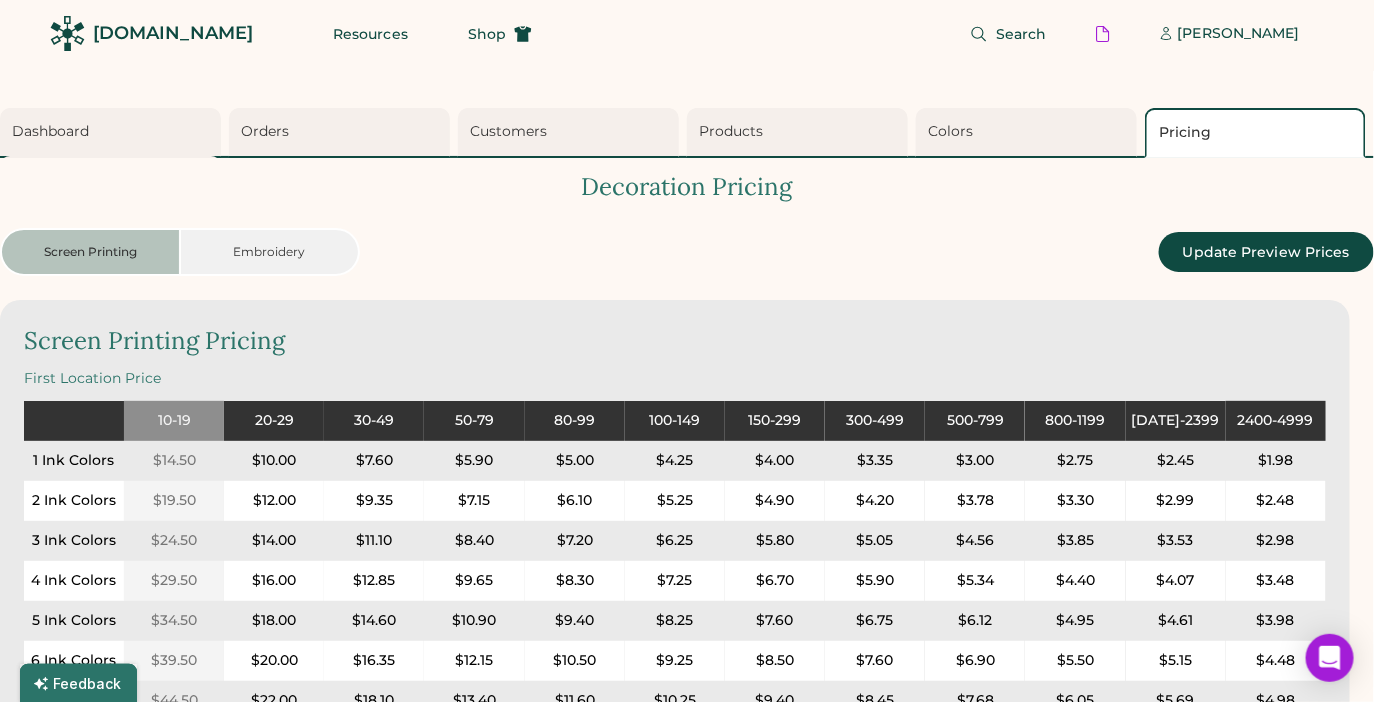 scroll, scrollTop: 0, scrollLeft: 0, axis: both 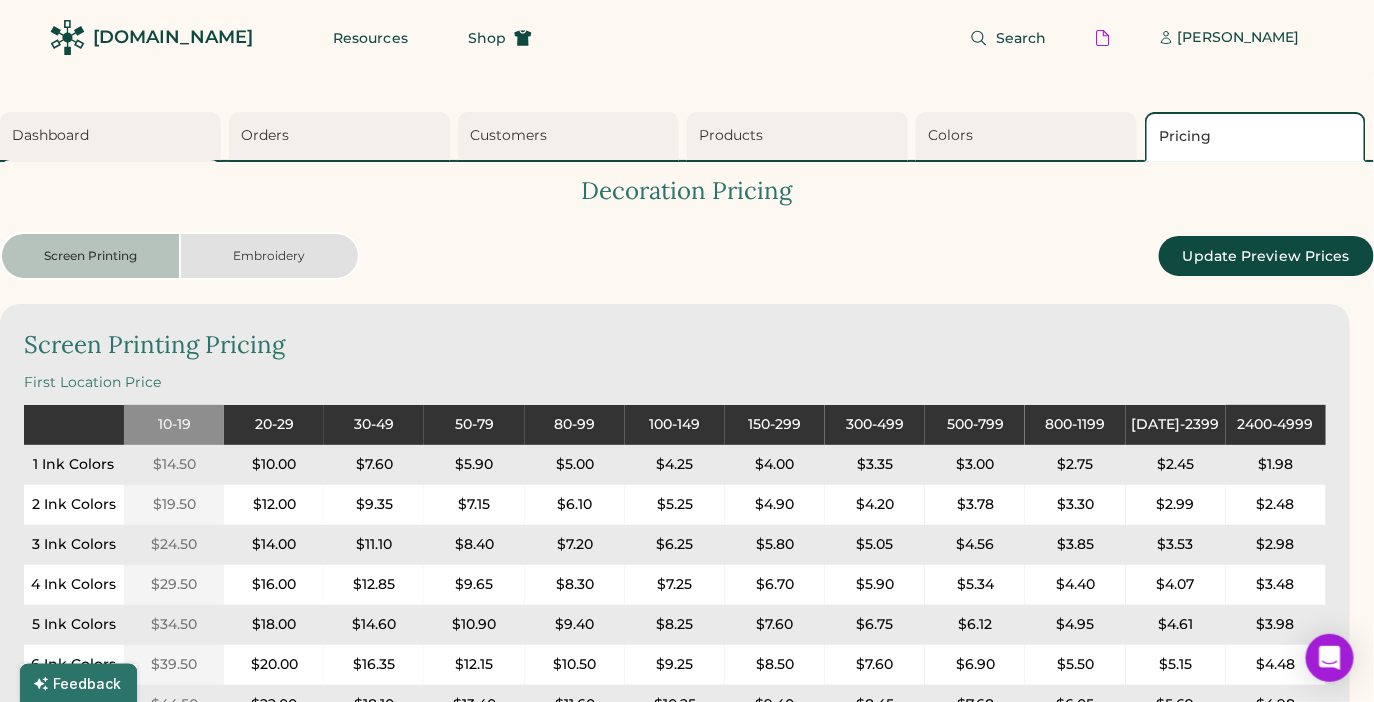 click on "Embroidery" at bounding box center [270, 256] 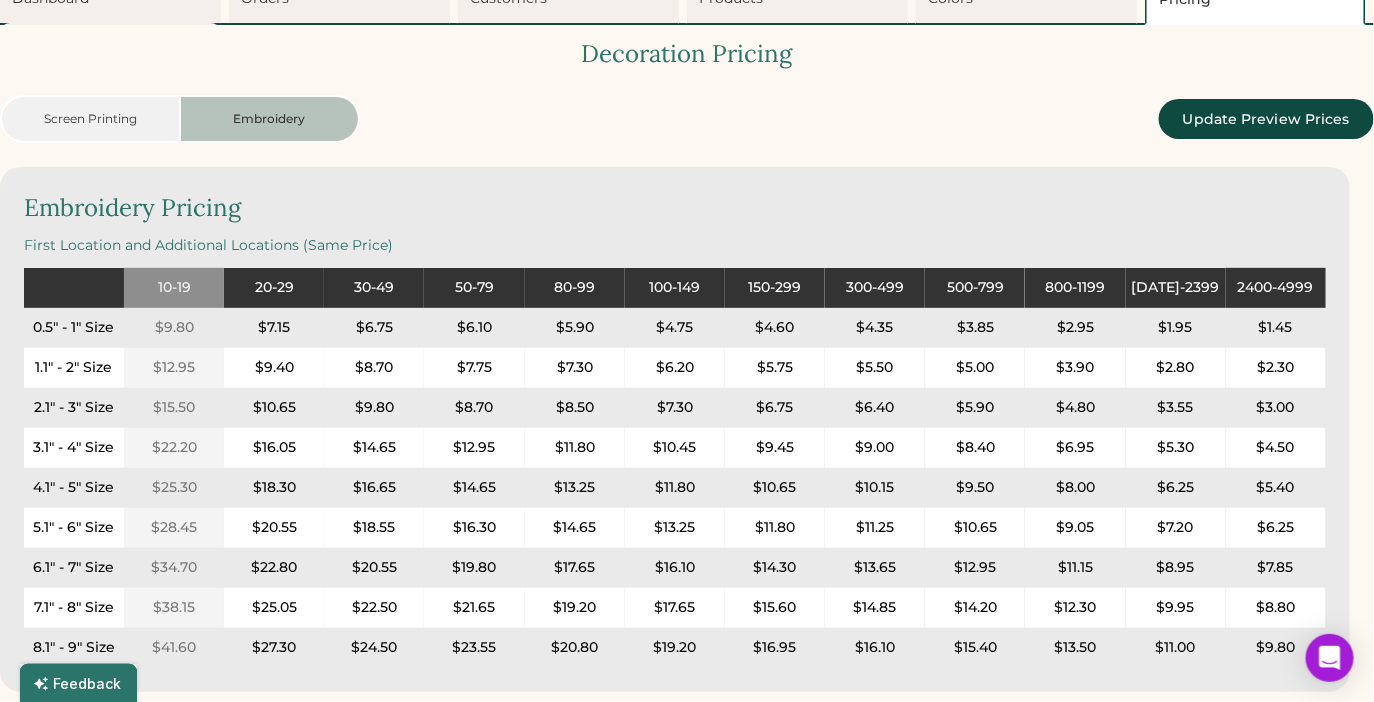 scroll, scrollTop: 113, scrollLeft: 0, axis: vertical 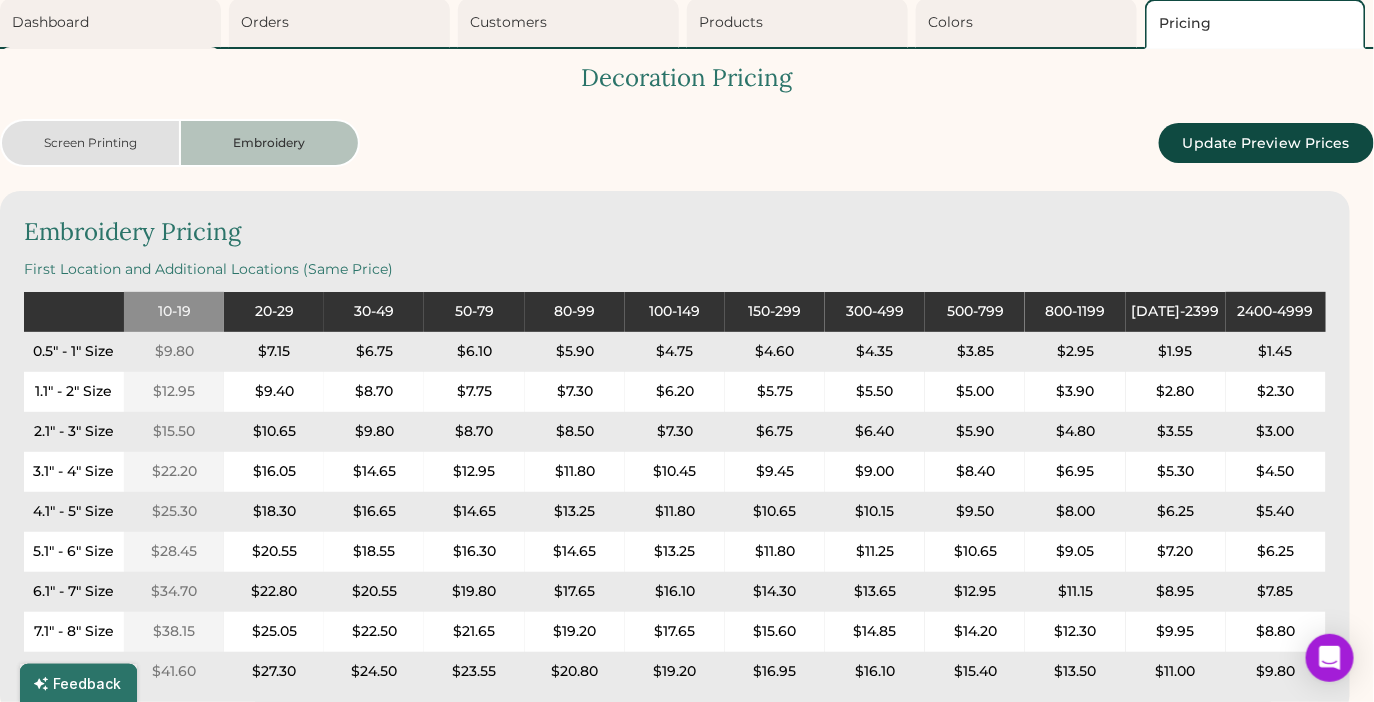 click on "Screen Printing" at bounding box center (90, 143) 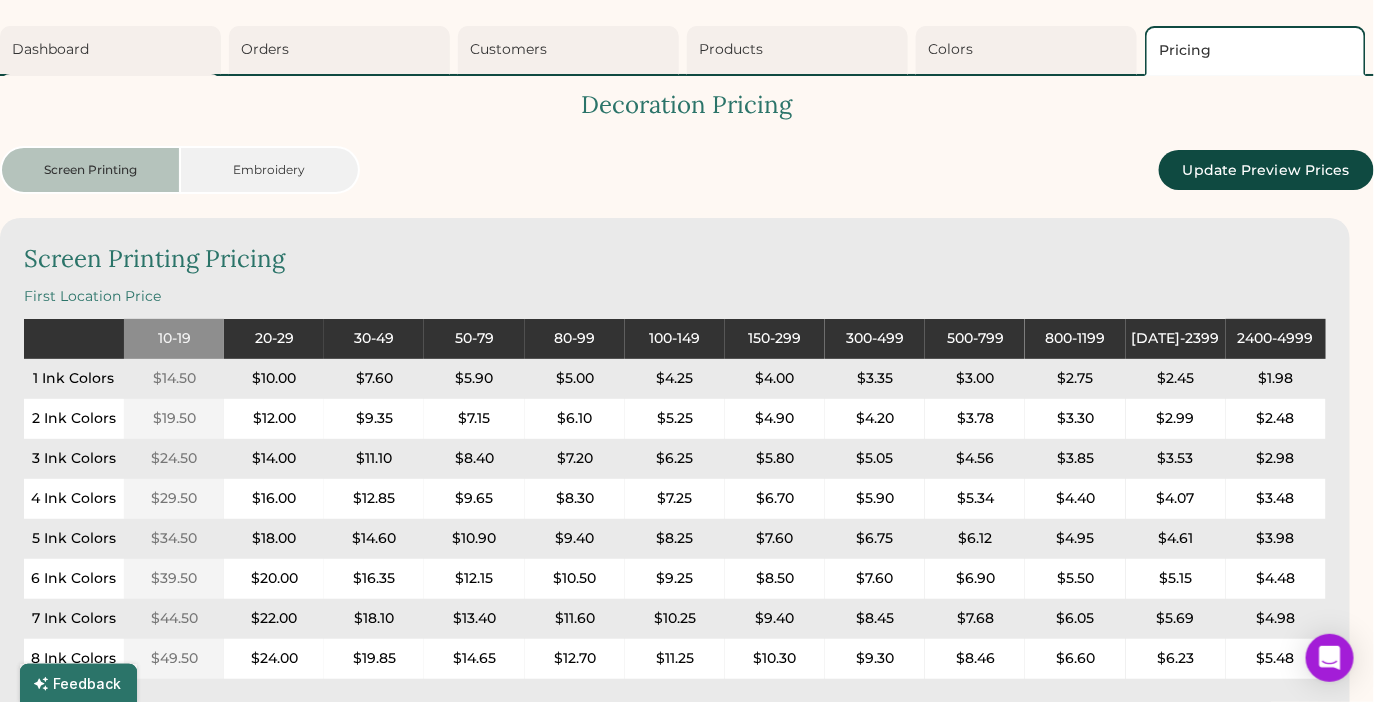scroll, scrollTop: 0, scrollLeft: 0, axis: both 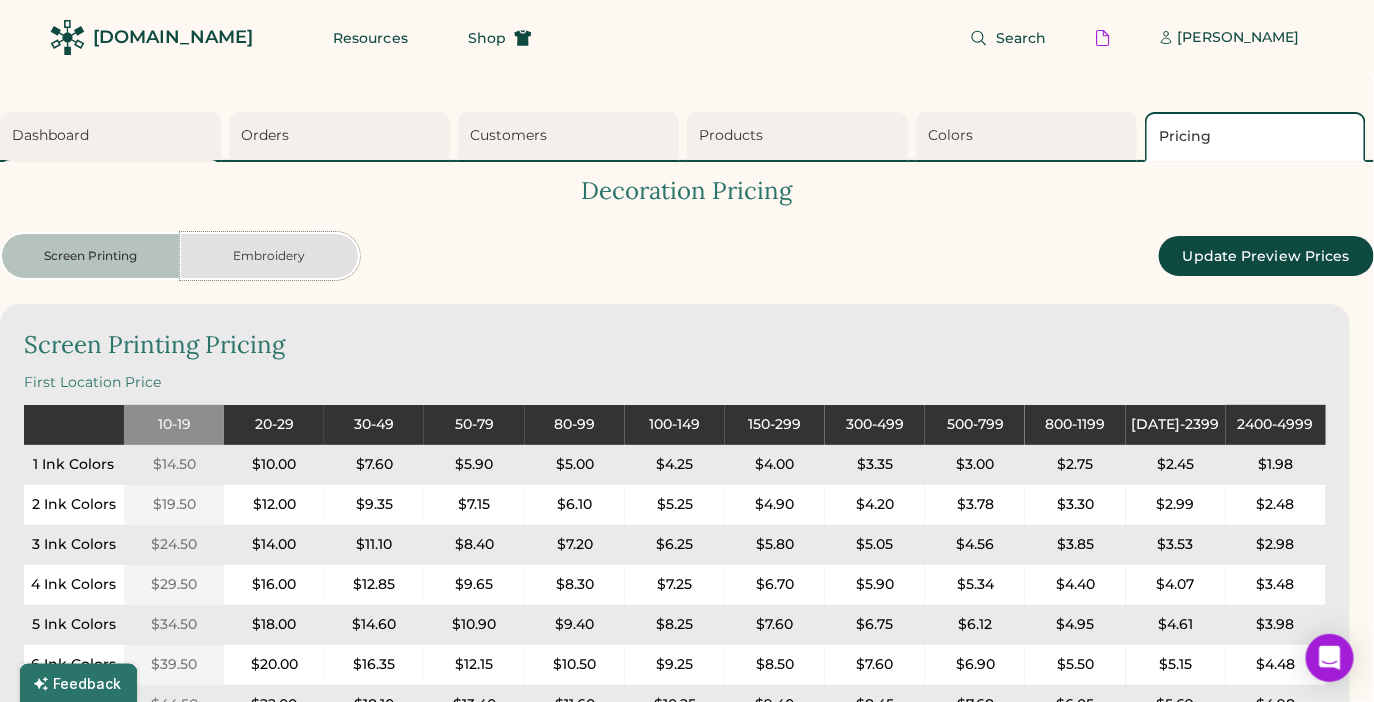 click on "Embroidery" at bounding box center (270, 256) 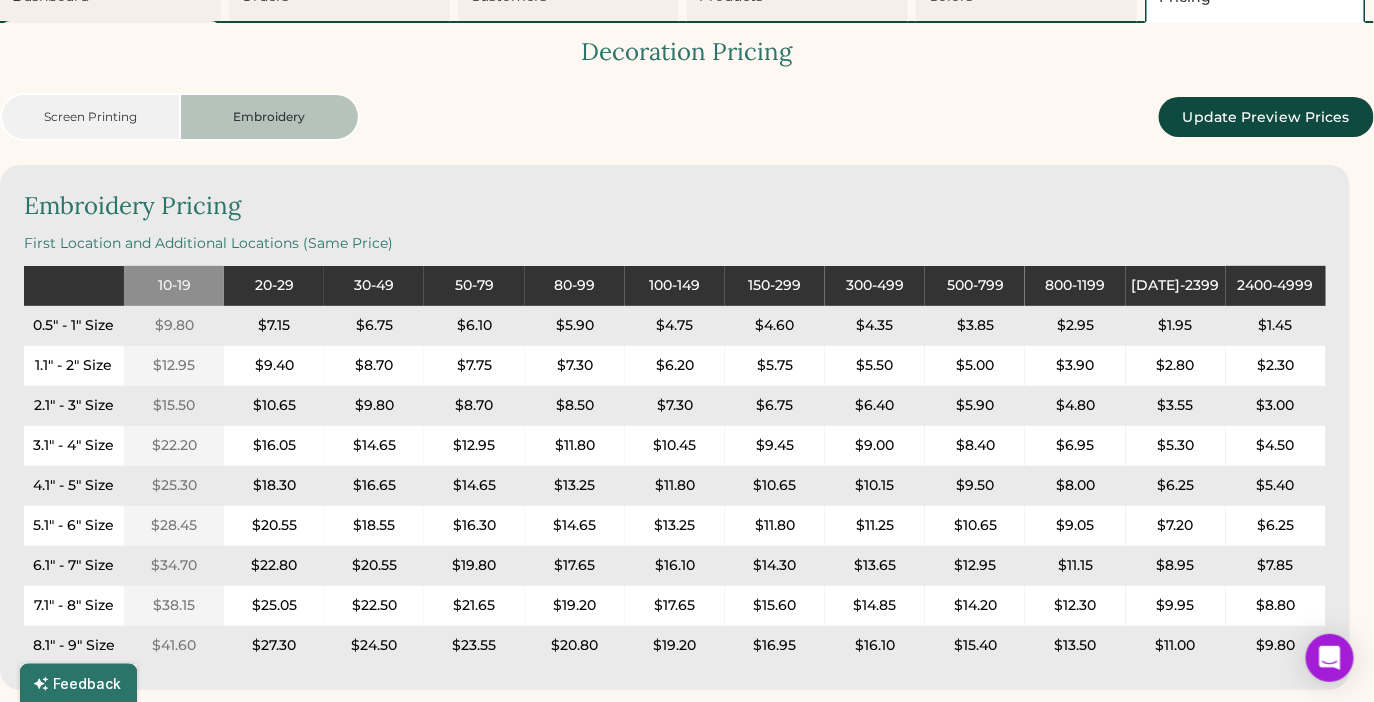 scroll, scrollTop: 149, scrollLeft: 0, axis: vertical 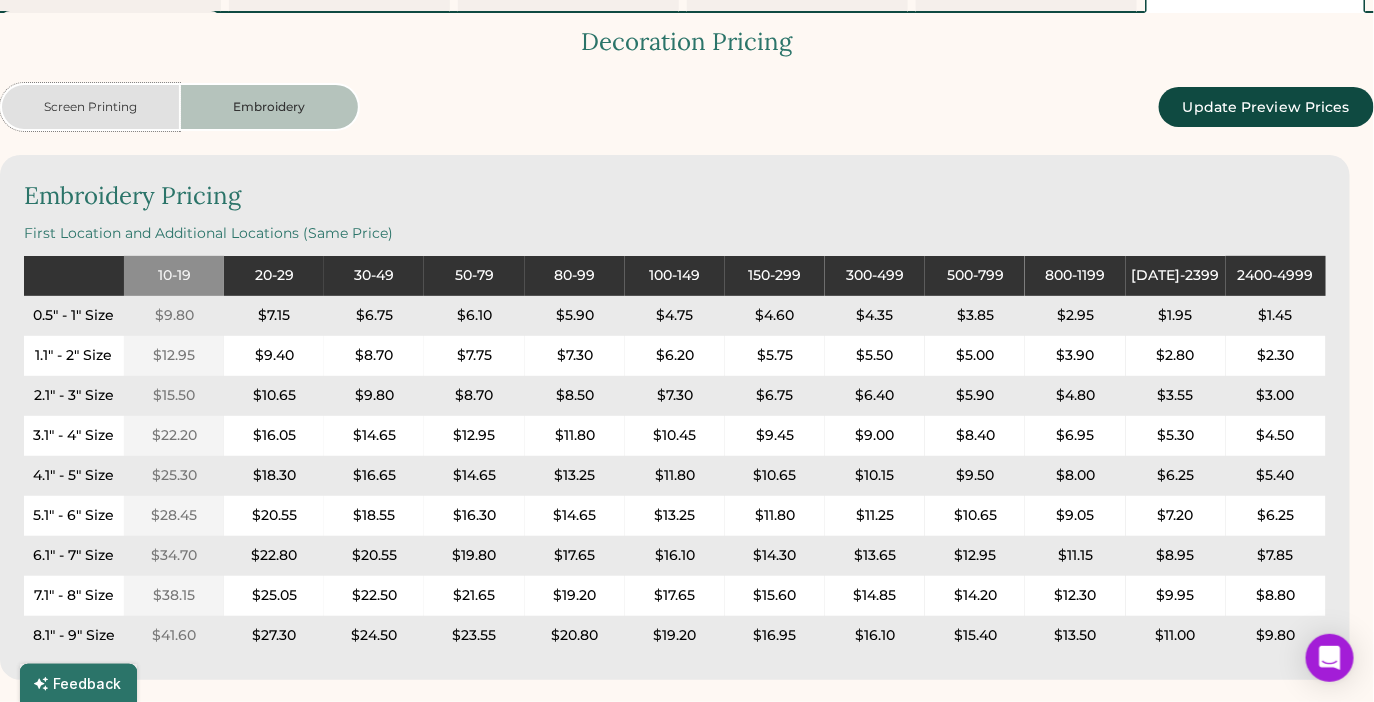 click on "Screen Printing" at bounding box center [90, 107] 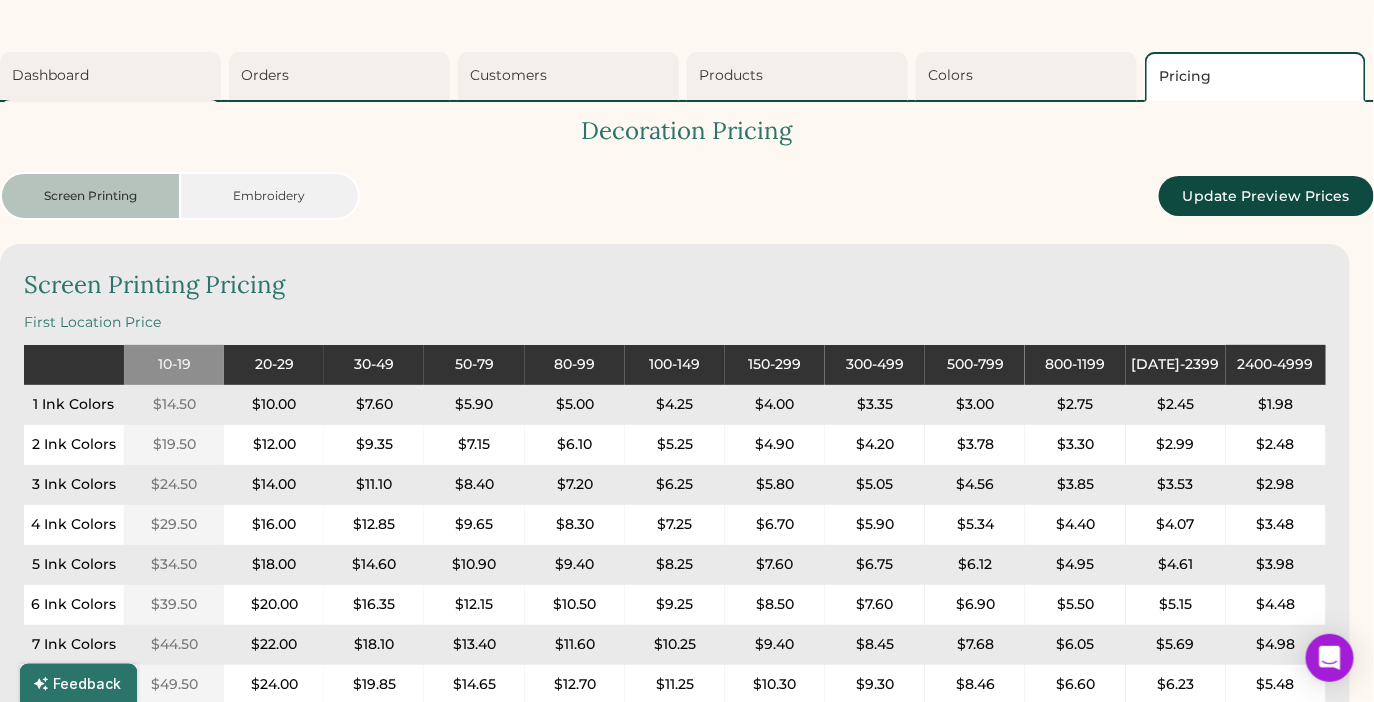scroll, scrollTop: 0, scrollLeft: 0, axis: both 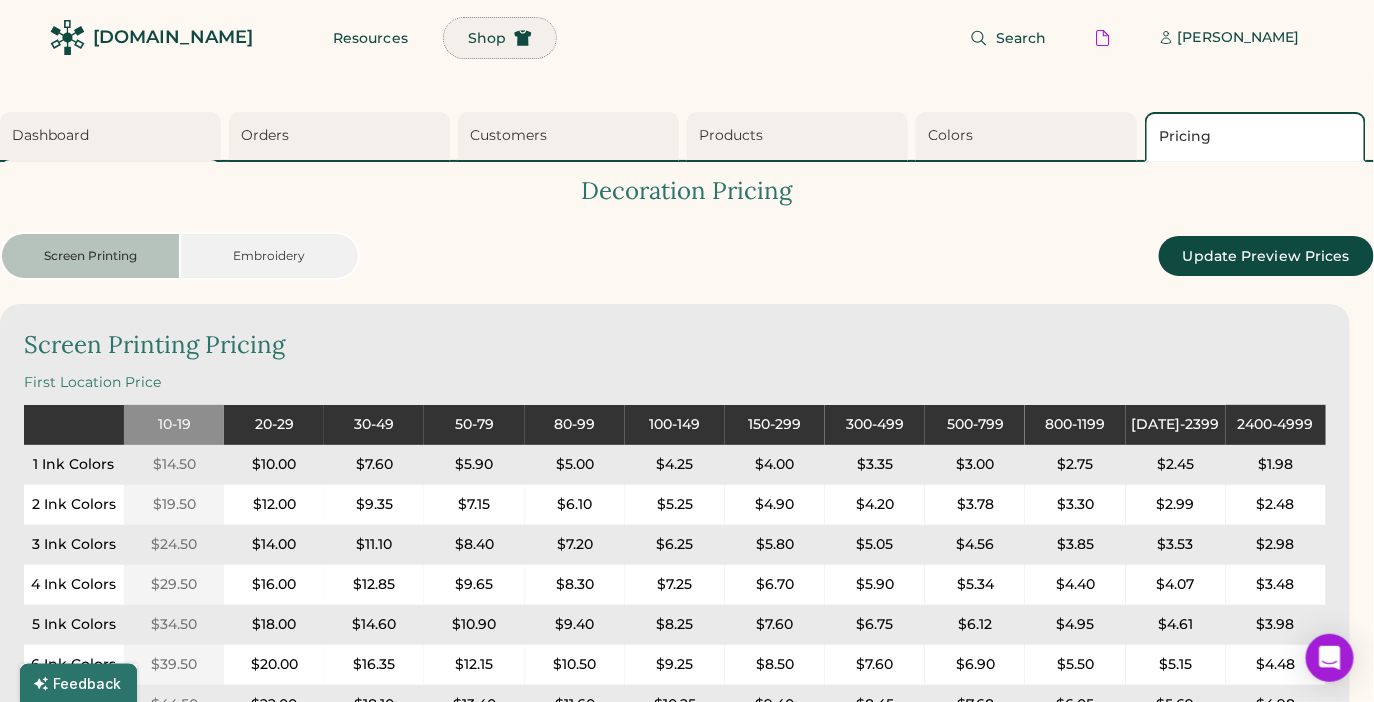 click on "Shop" at bounding box center (487, 38) 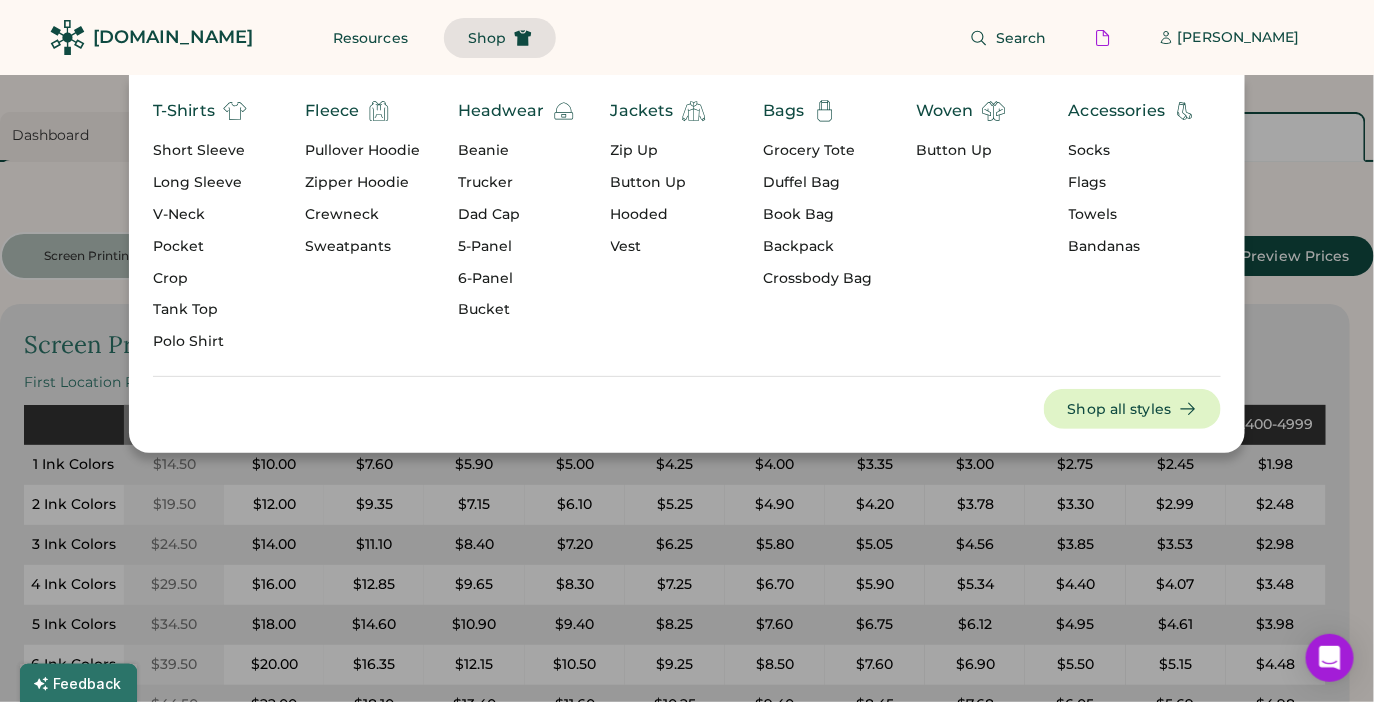 click on "Bucket" at bounding box center (517, 310) 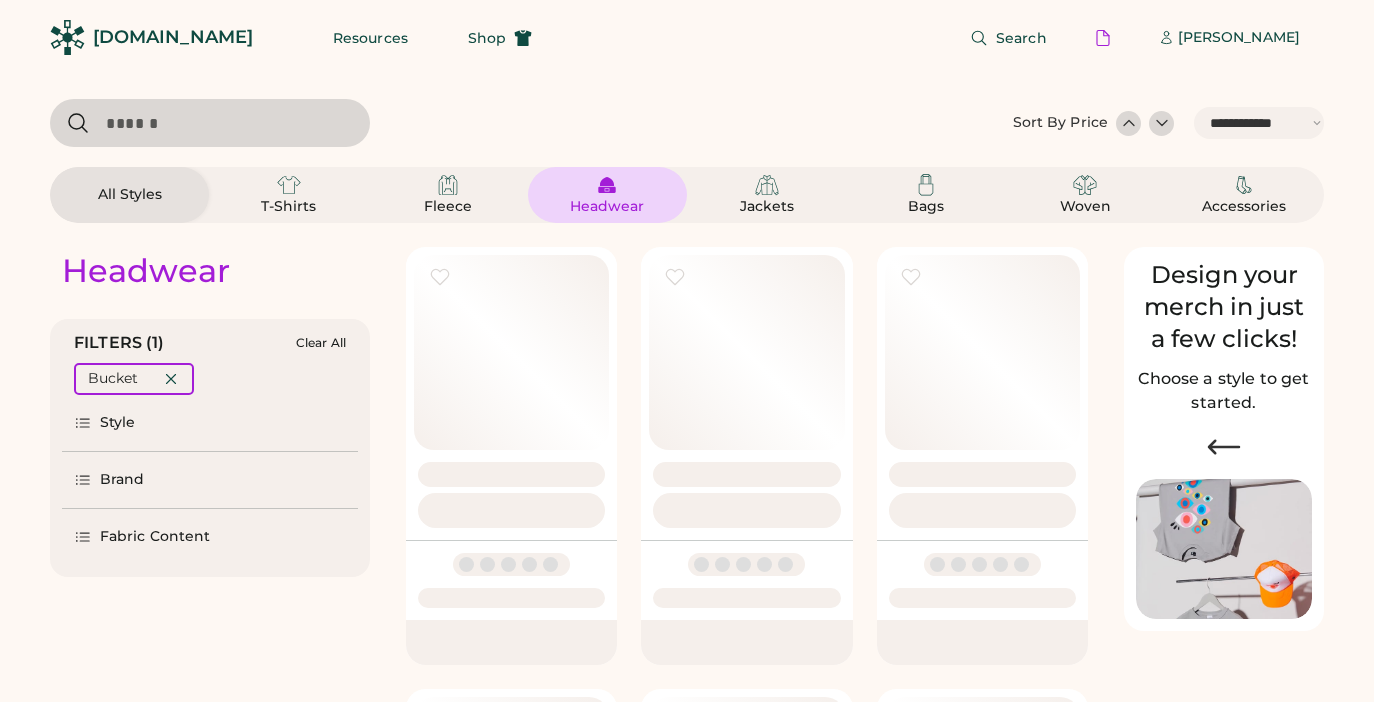 select on "*****" 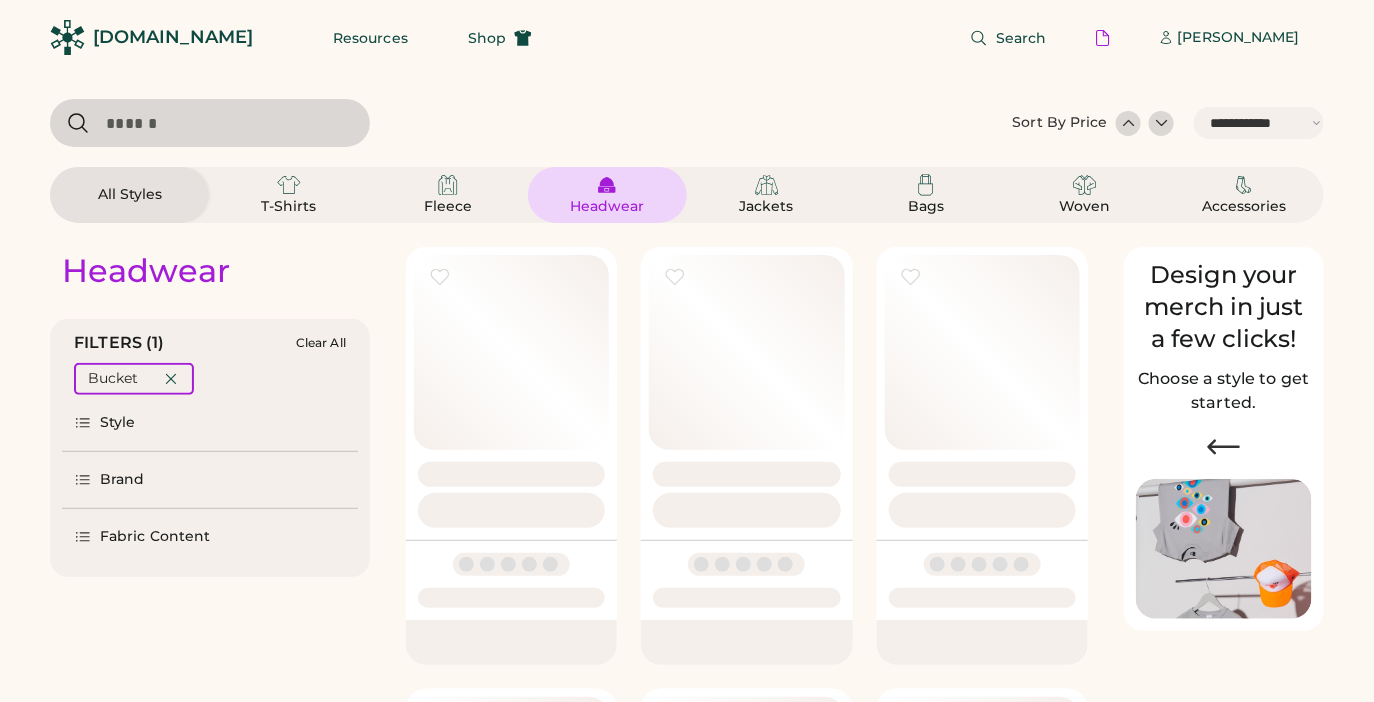 scroll, scrollTop: 0, scrollLeft: 0, axis: both 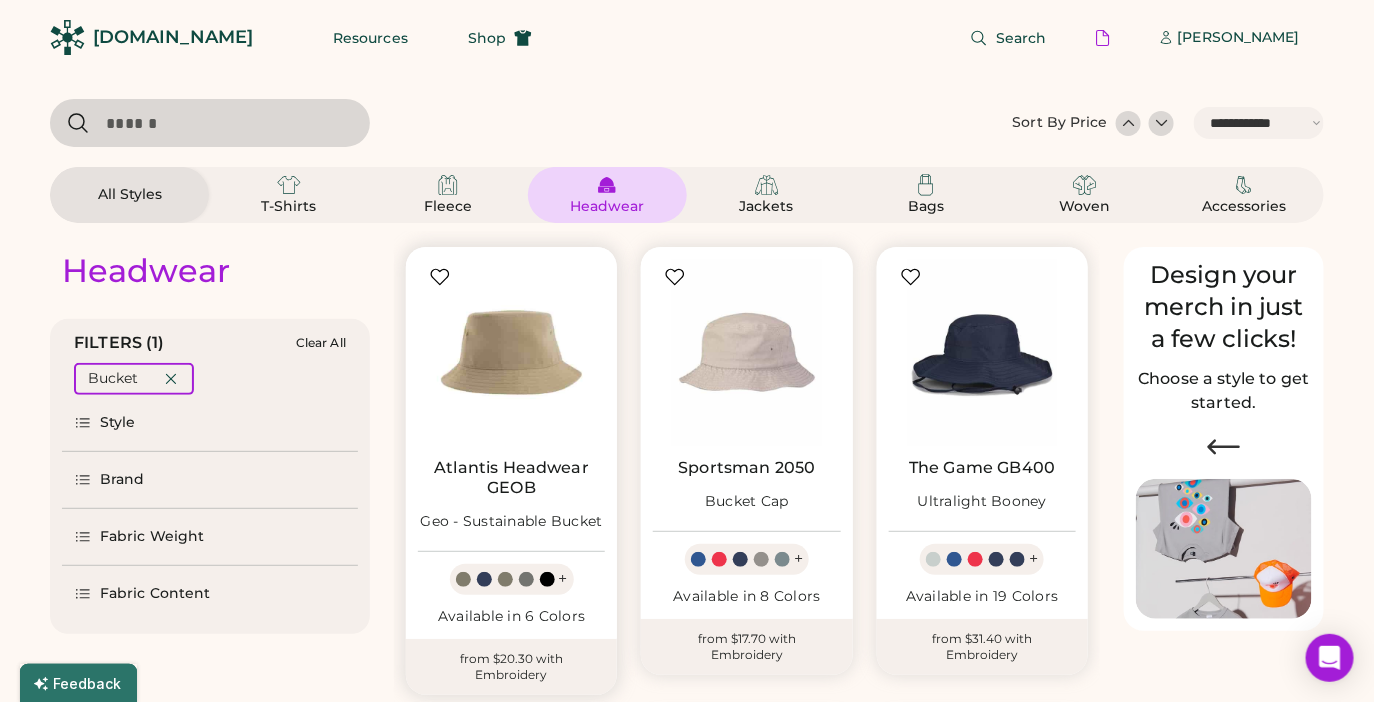 click at bounding box center [511, 352] 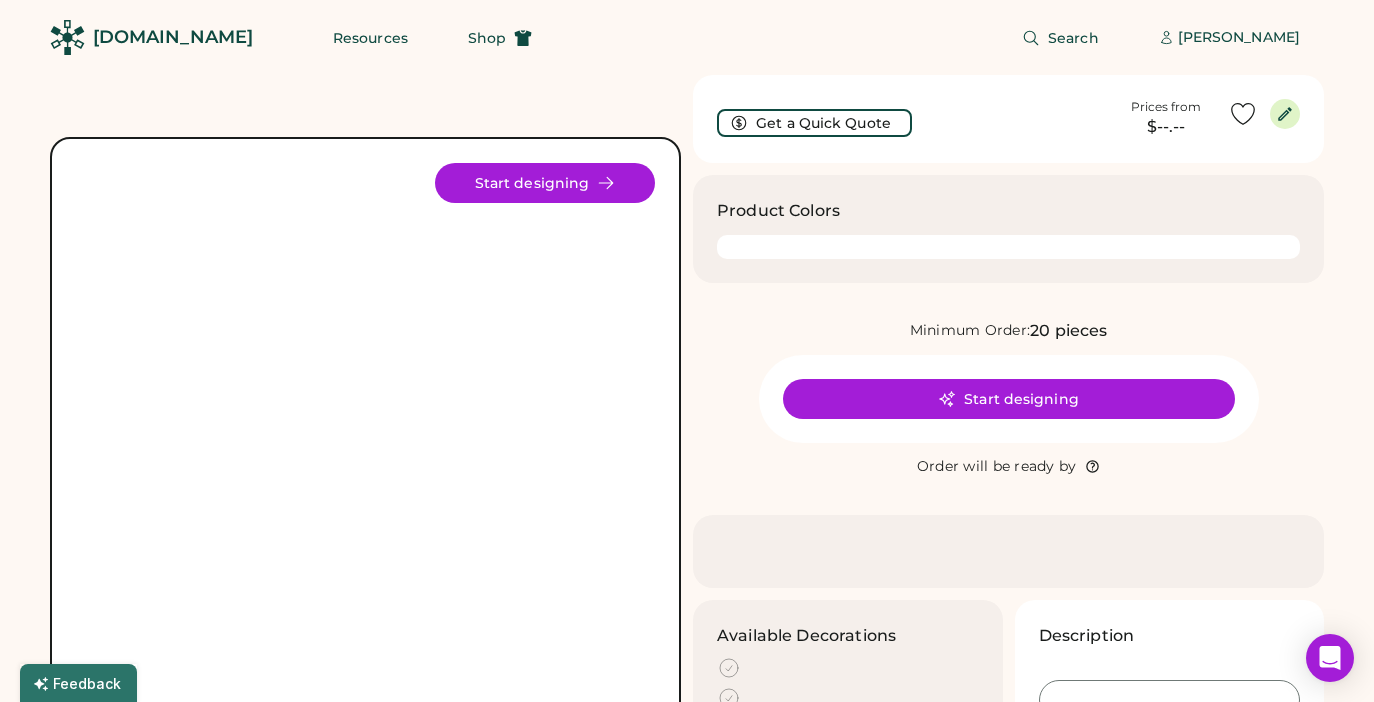 scroll, scrollTop: 0, scrollLeft: 0, axis: both 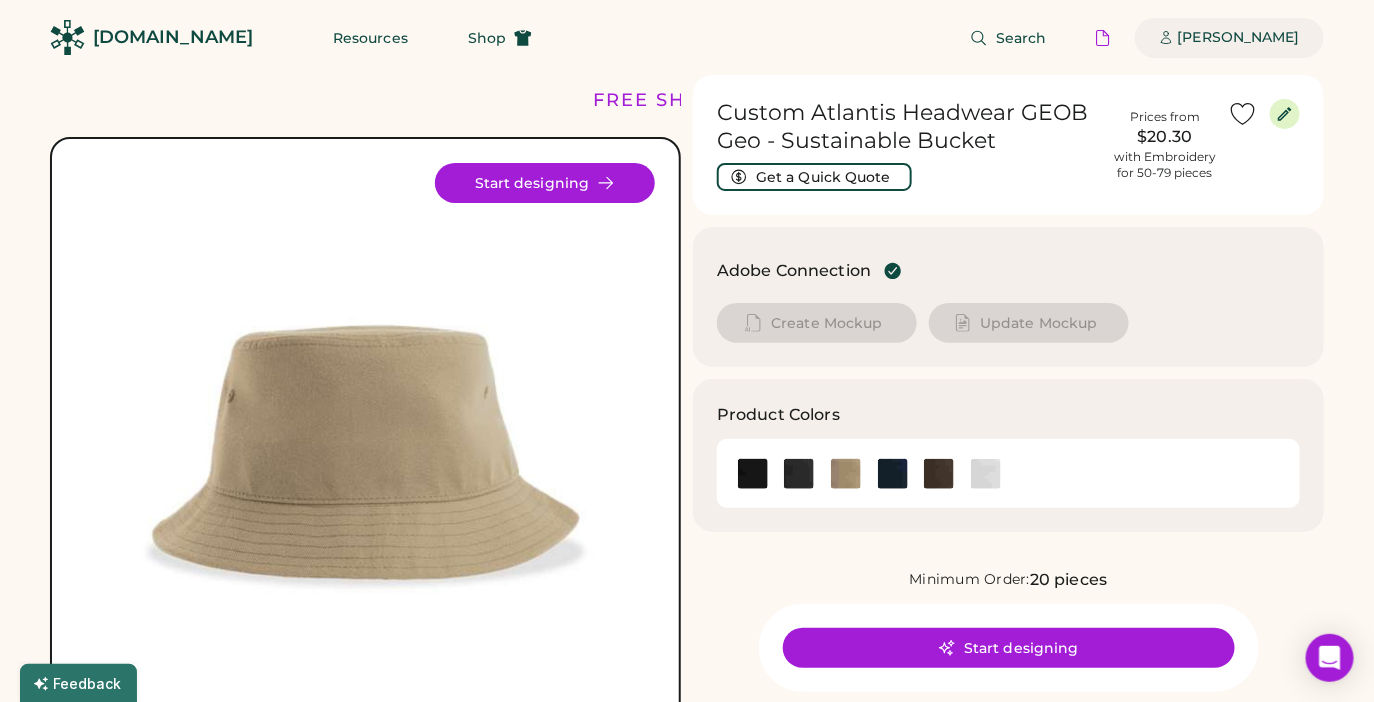 click on "[PERSON_NAME]" at bounding box center [1239, 38] 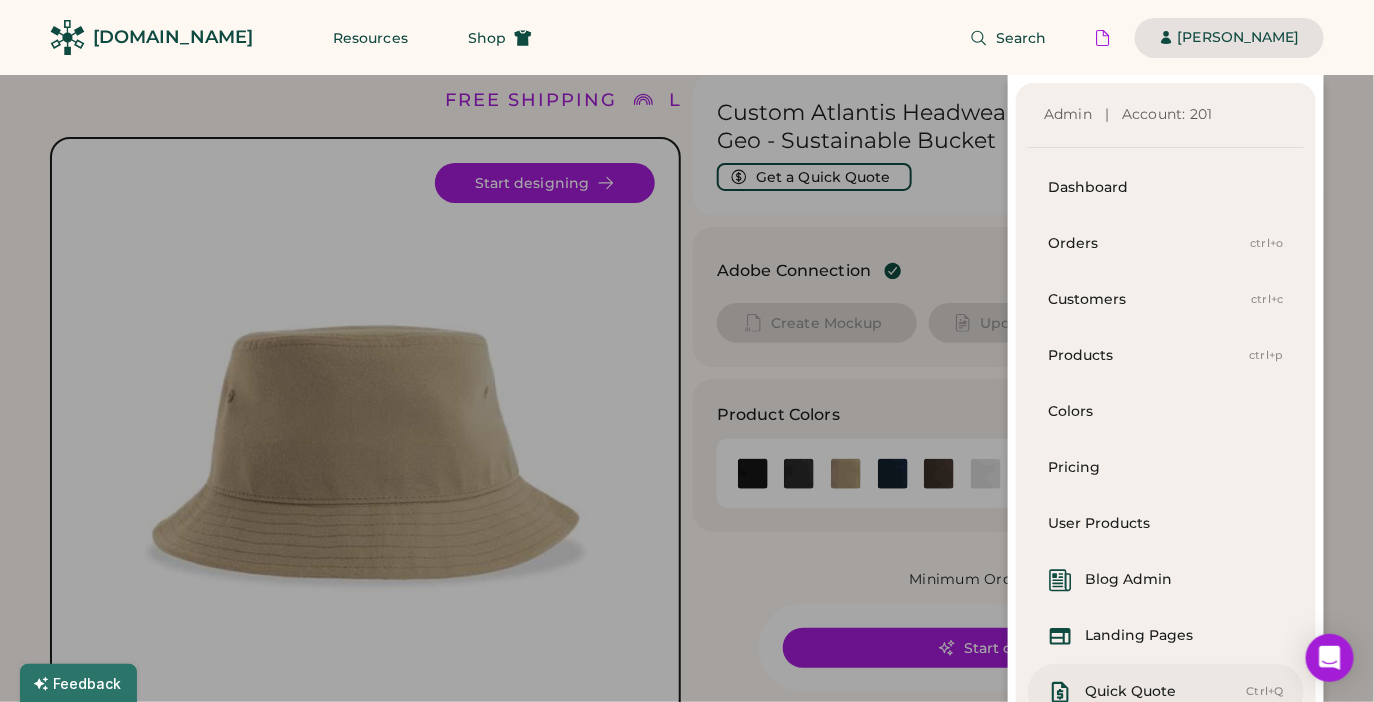 click on "Quick Quote" at bounding box center [1130, 692] 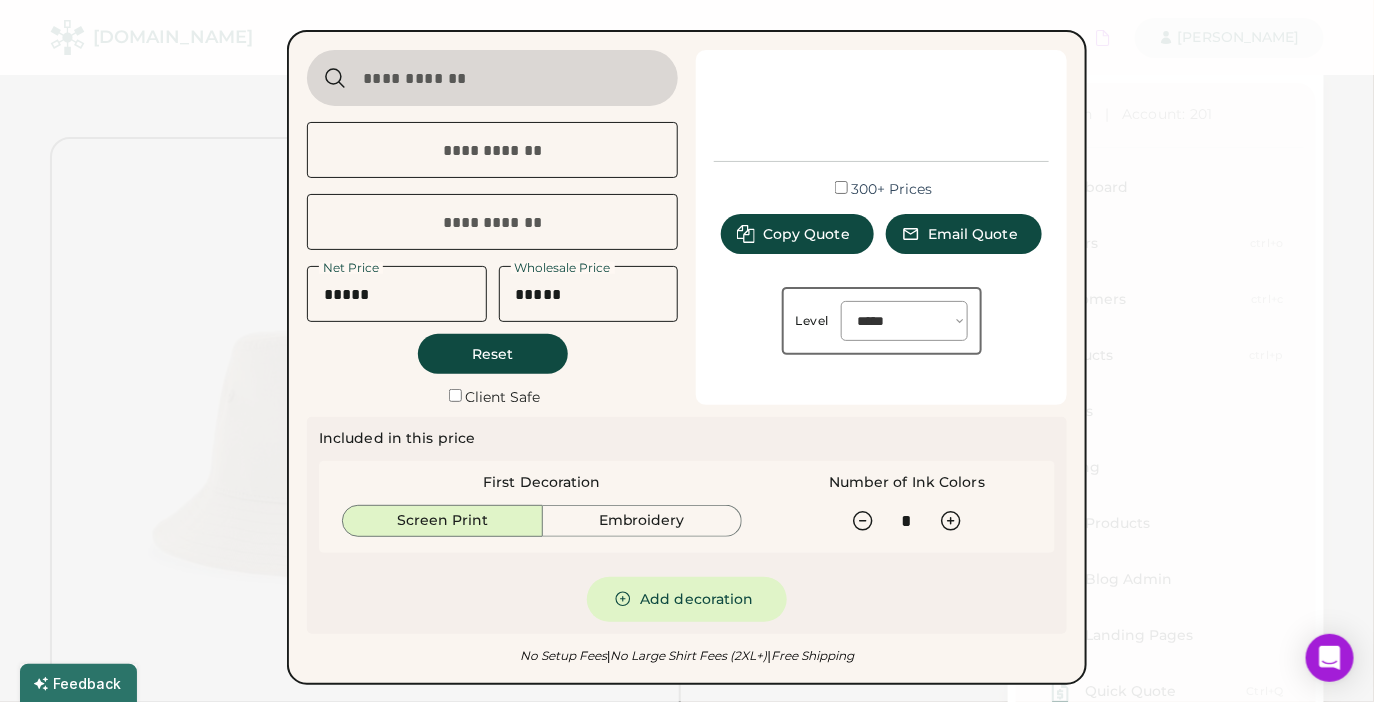 type on "**********" 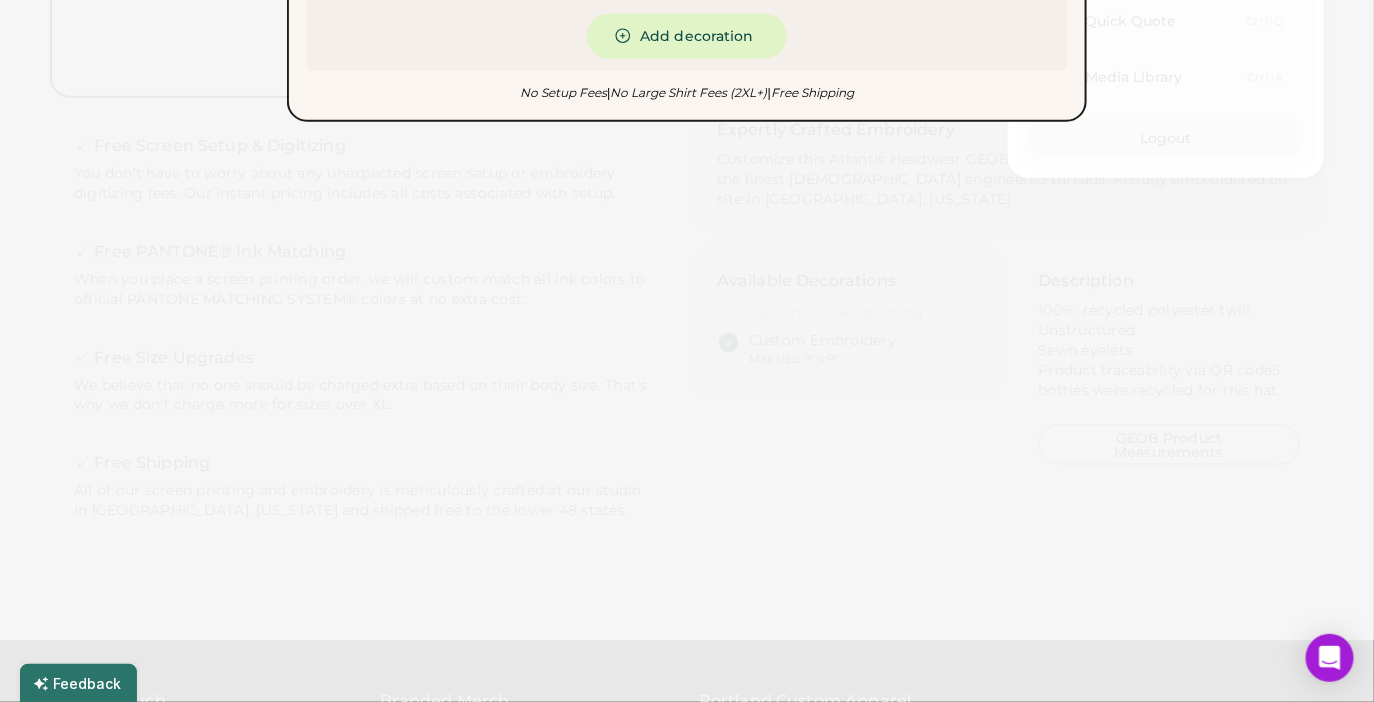 scroll, scrollTop: 701, scrollLeft: 0, axis: vertical 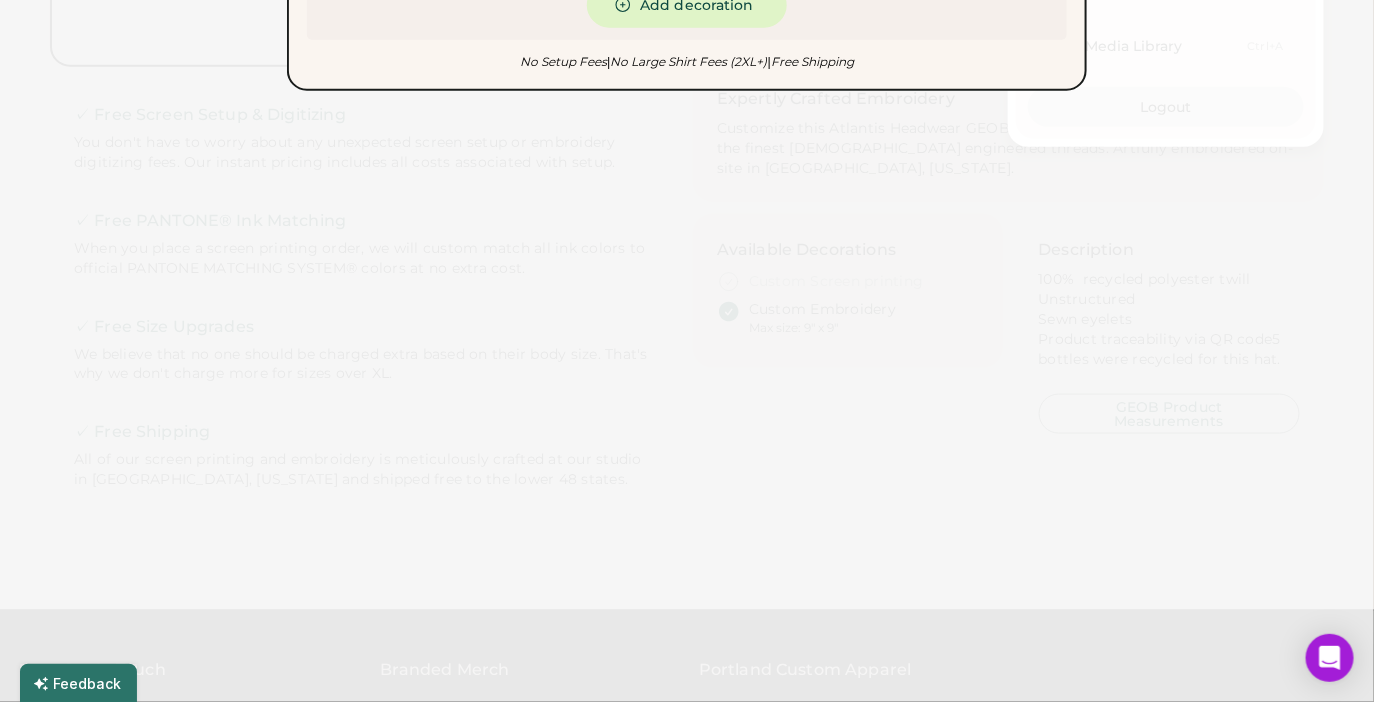 click at bounding box center (687, 351) 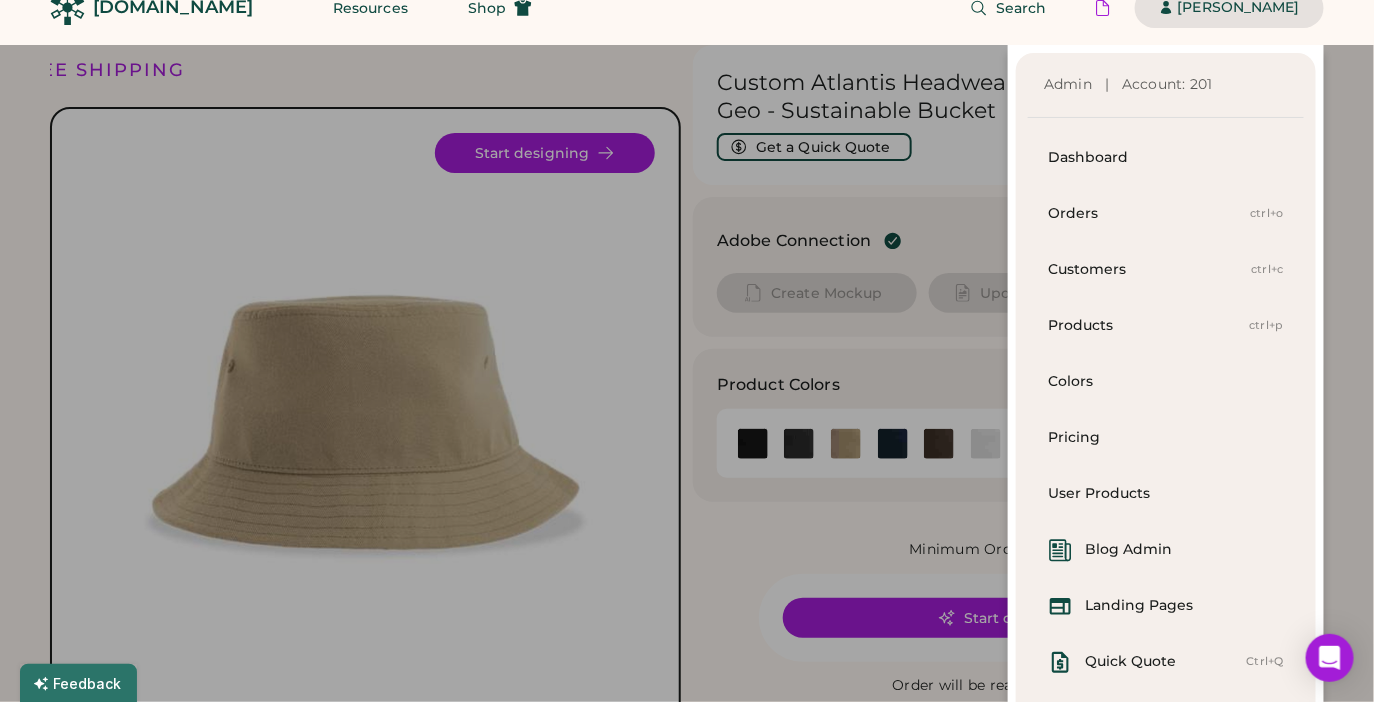 scroll, scrollTop: 42, scrollLeft: 0, axis: vertical 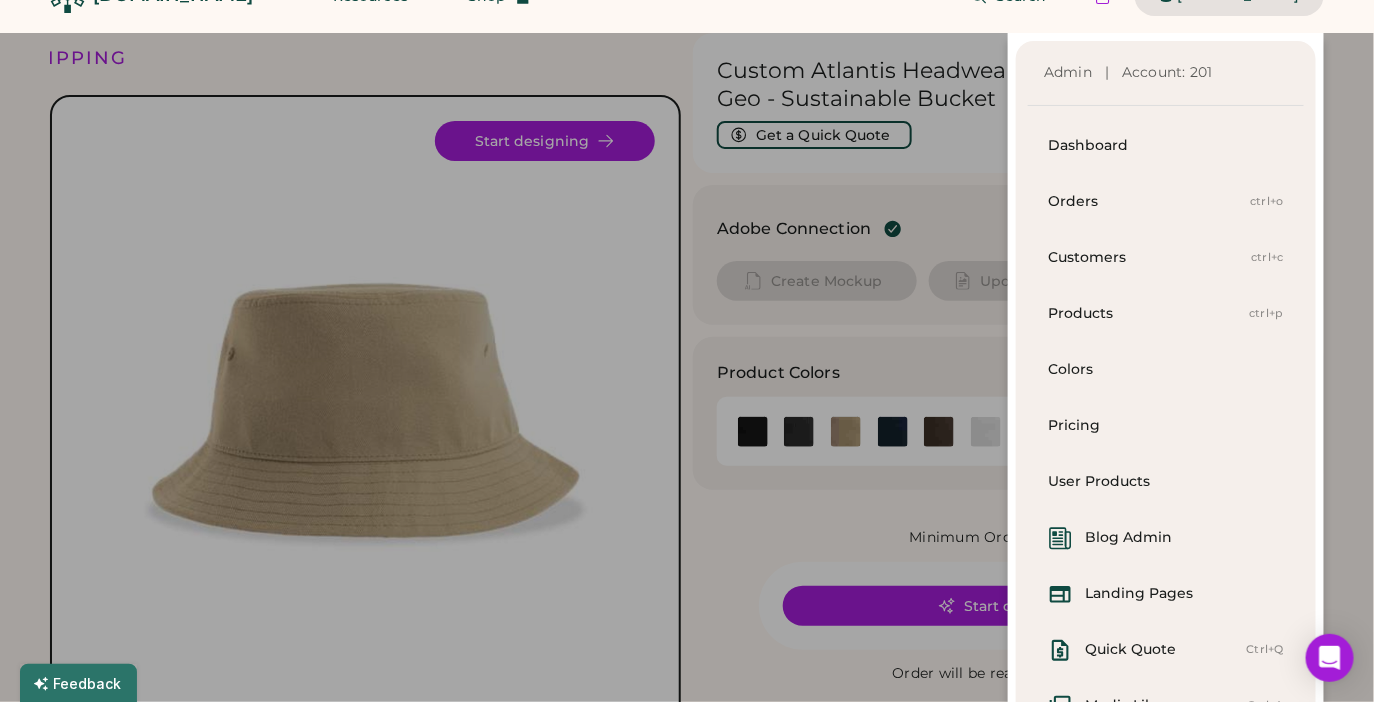 click on "Admin   |   Account: 201 Dashboard Orders ctrl+o Customers ctrl+c Products ctrl+p Colors Pricing User Products Blog Admin Landing Pages Quick Quote Ctrl+Q Media Library Ctrl+A Logout" 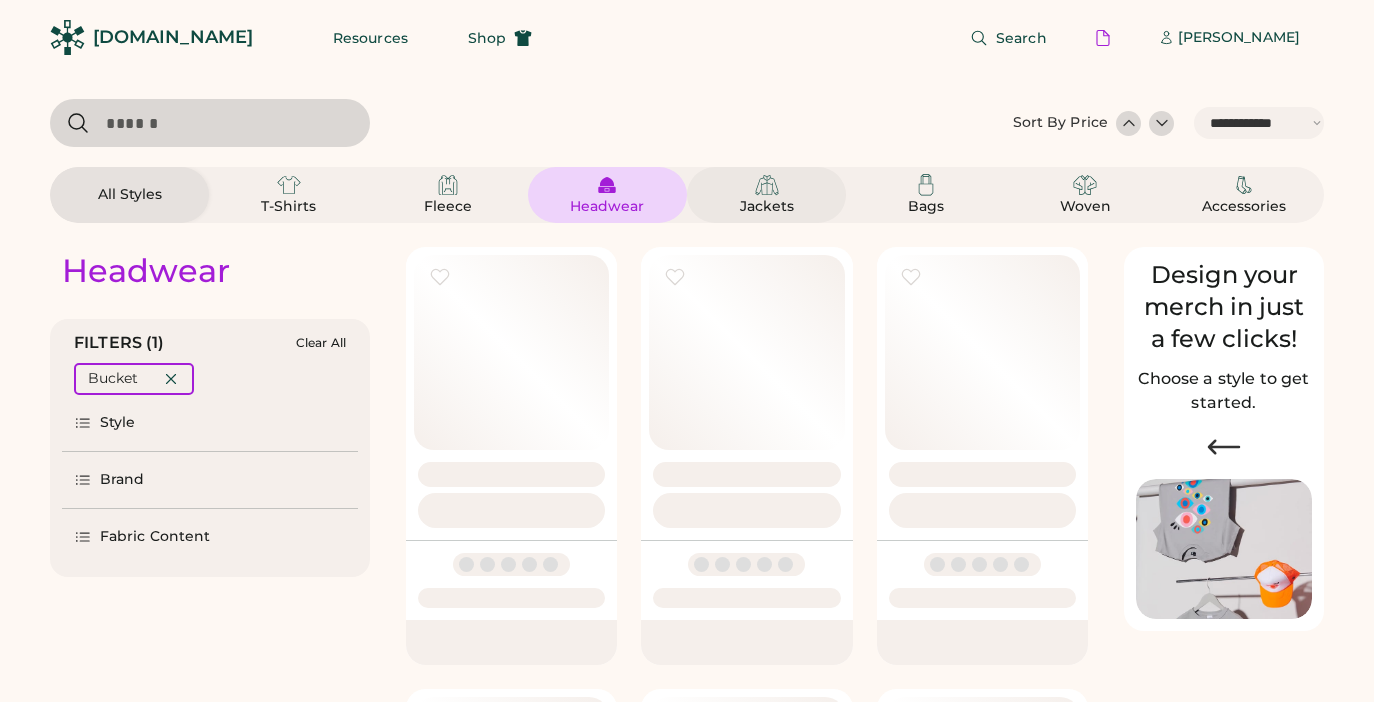 select on "*****" 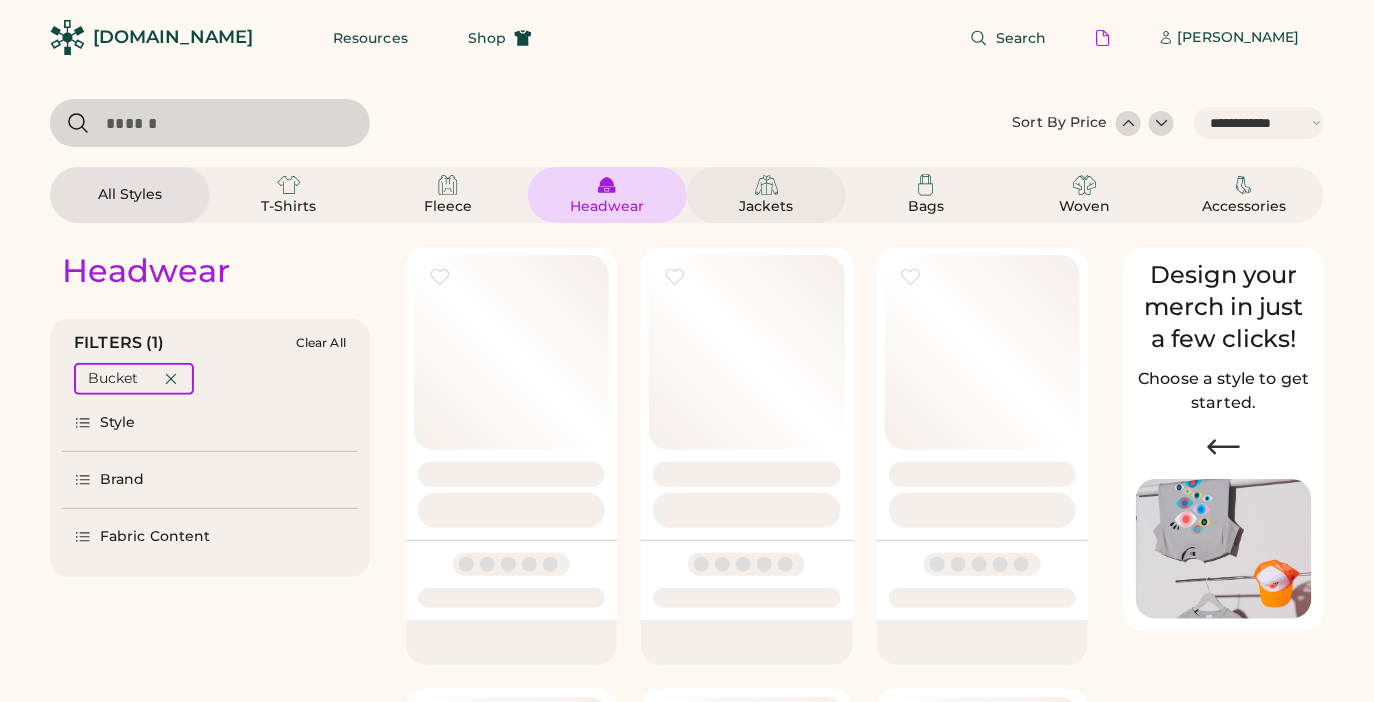 scroll, scrollTop: 0, scrollLeft: 0, axis: both 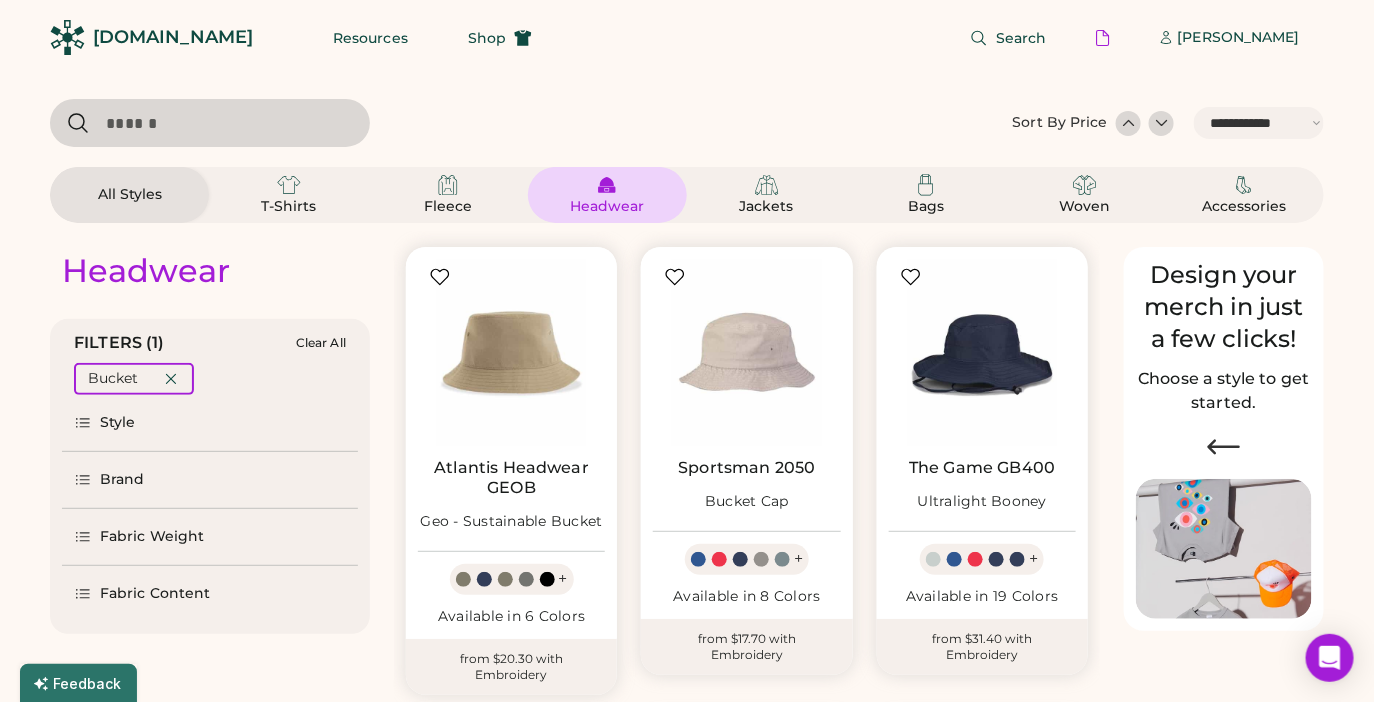 select on "*******" 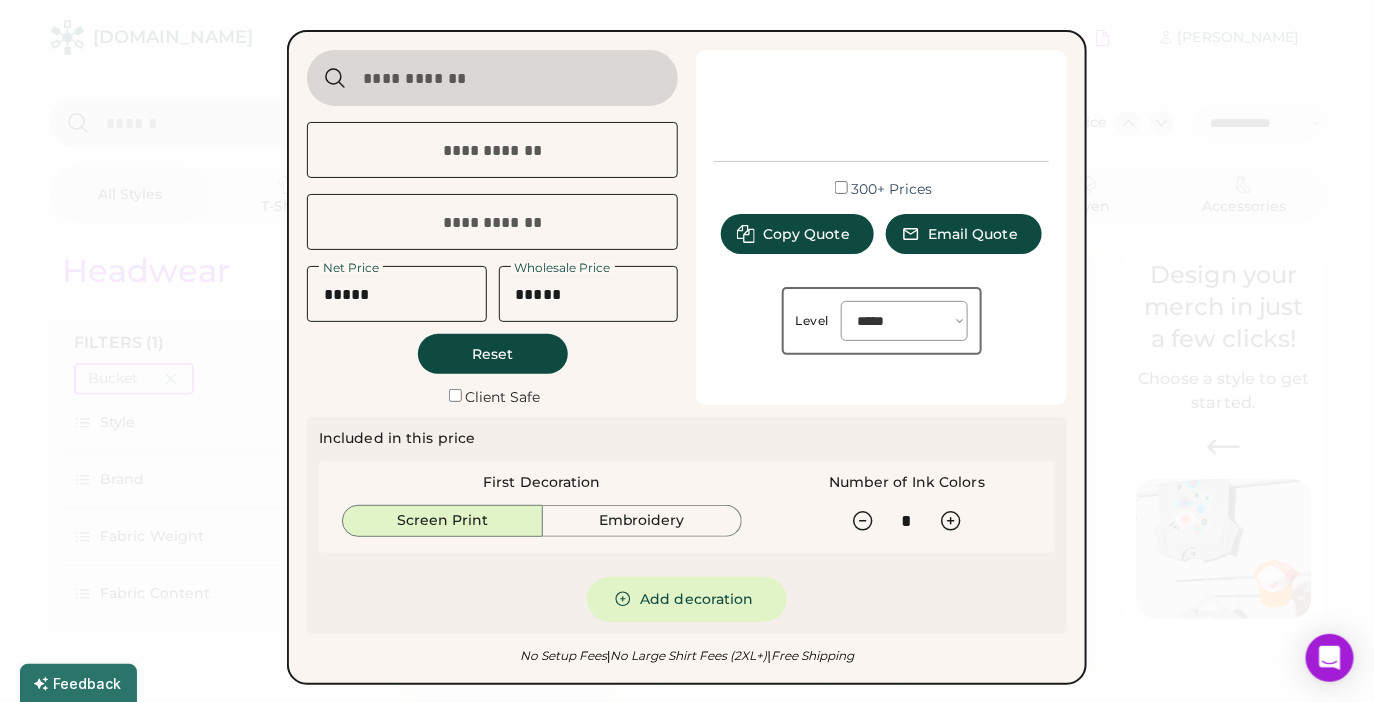 click at bounding box center (492, 78) 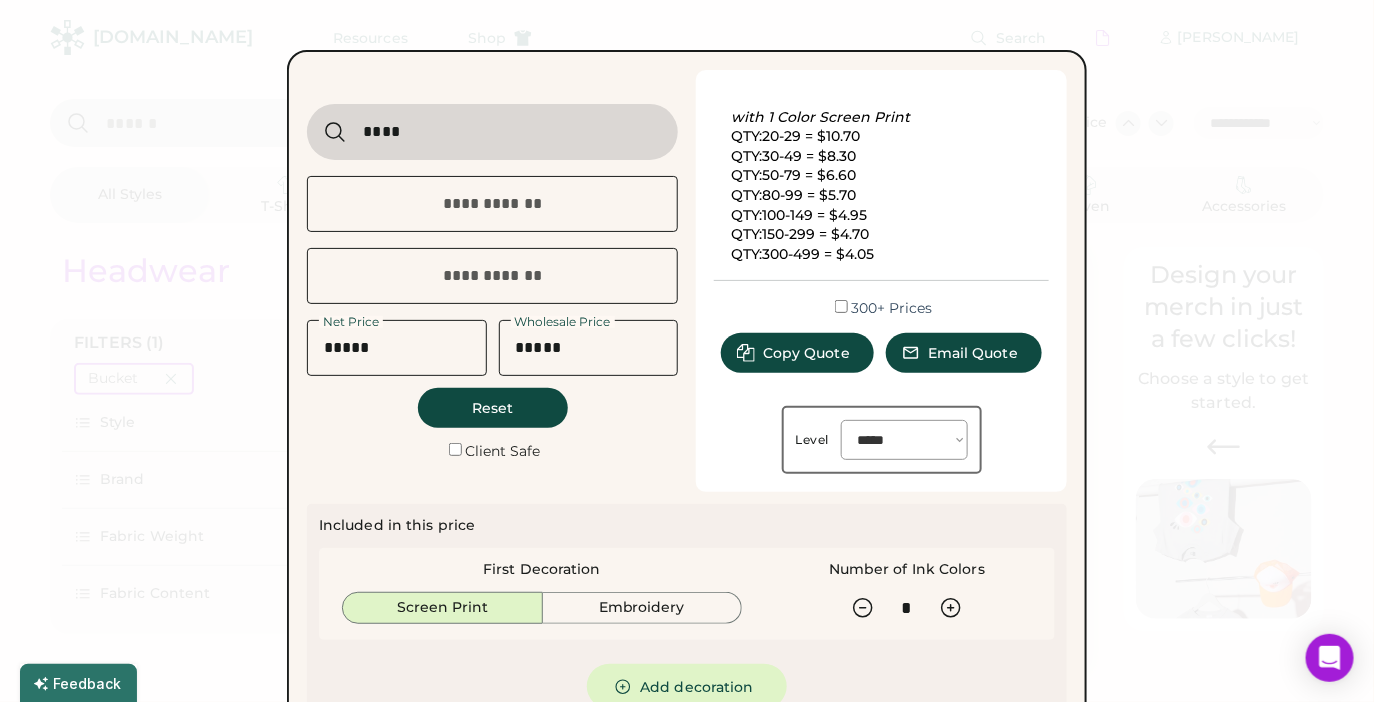 click at bounding box center (492, 132) 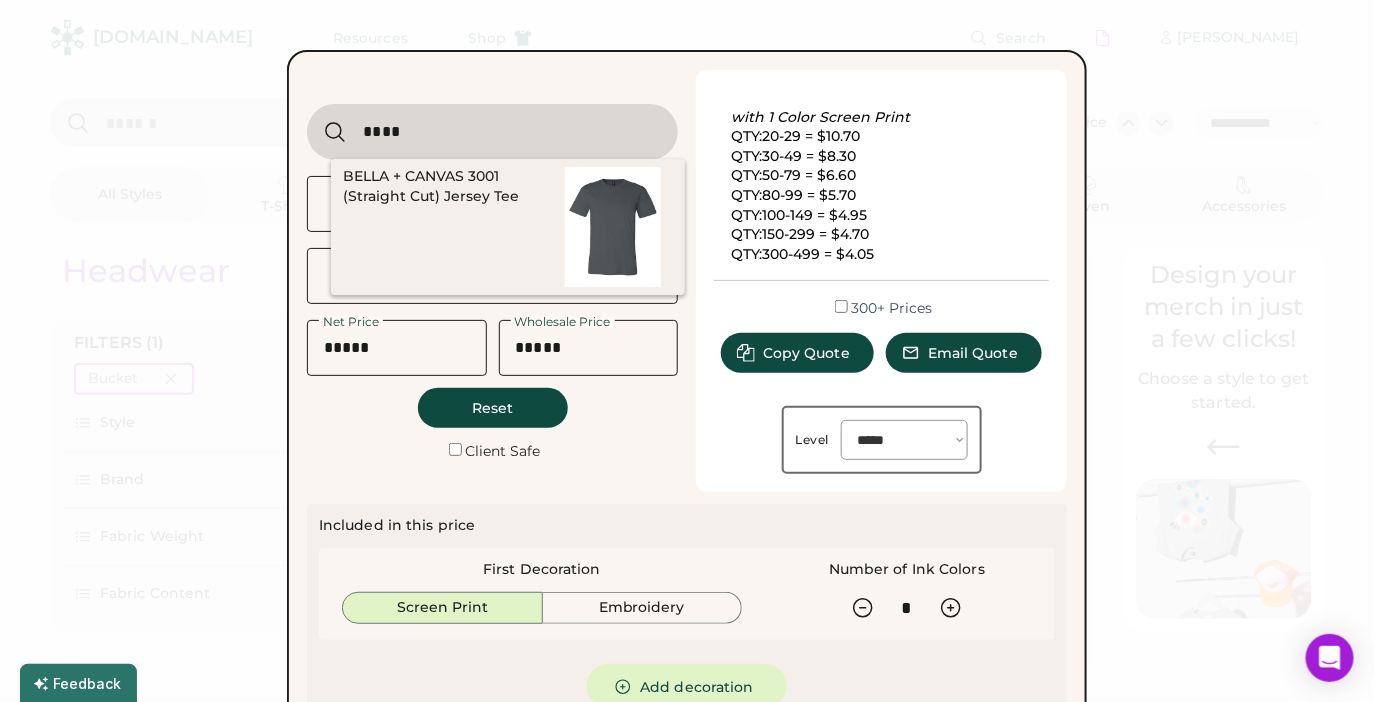 scroll, scrollTop: 20, scrollLeft: 0, axis: vertical 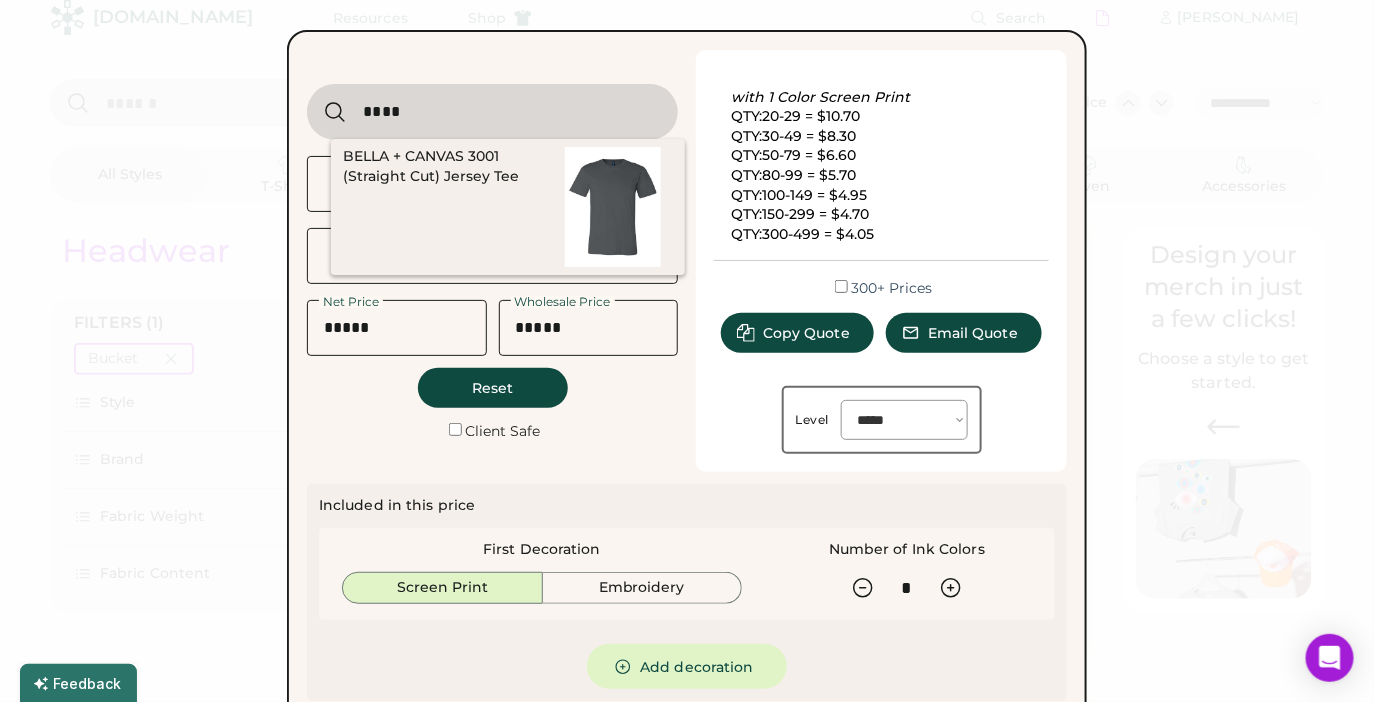 click at bounding box center (613, 207) 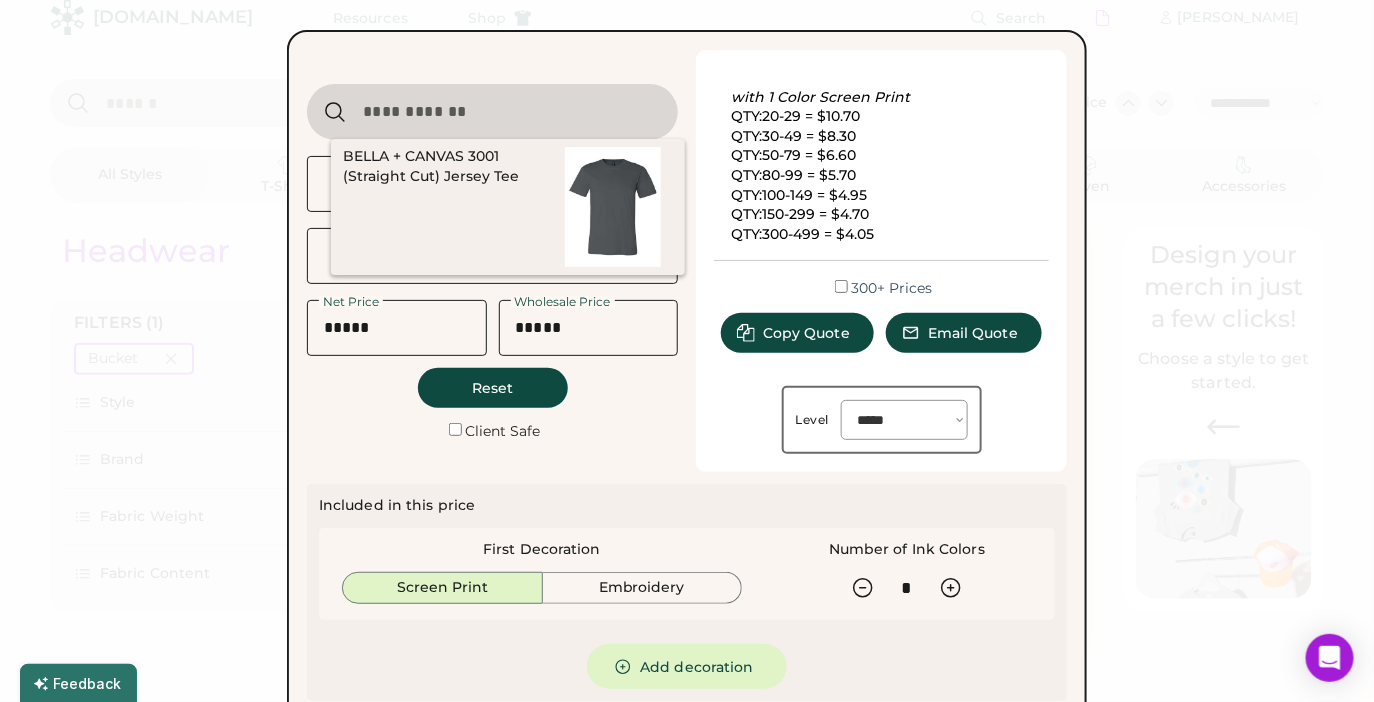 type on "**********" 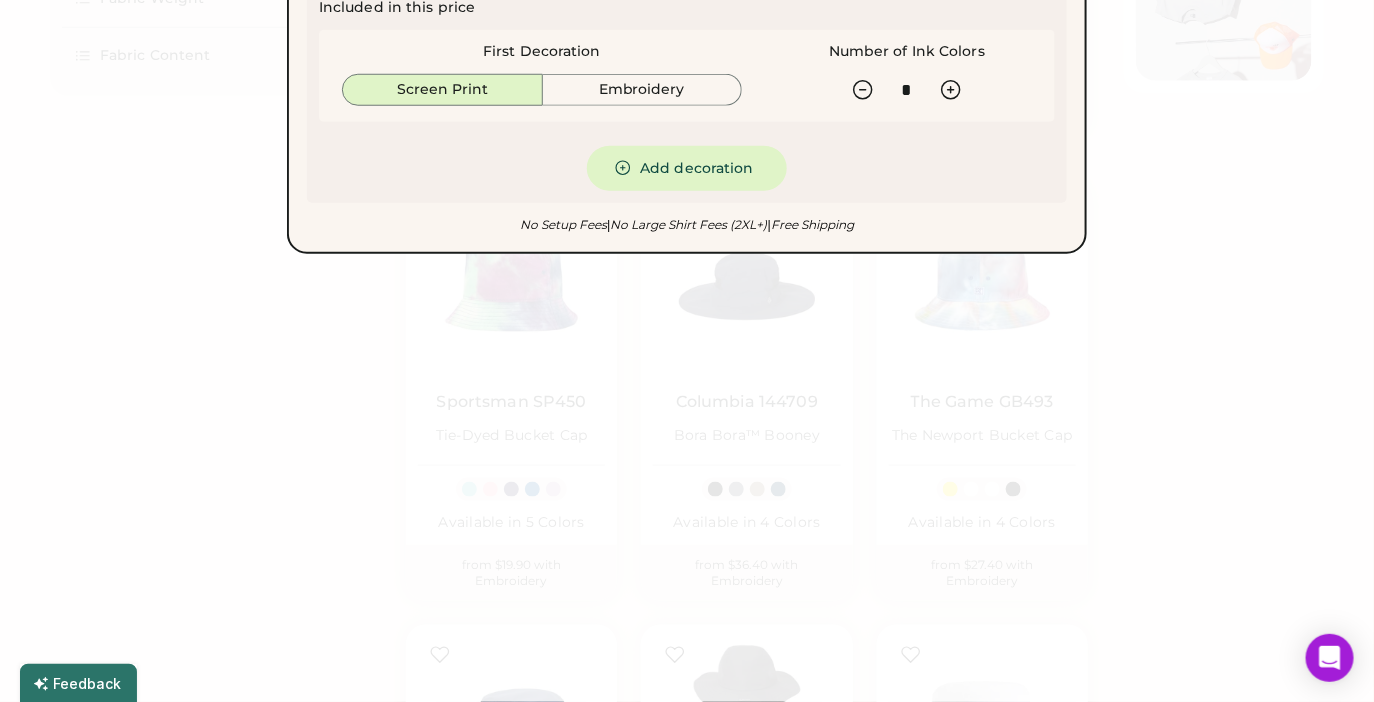 scroll, scrollTop: 681, scrollLeft: 0, axis: vertical 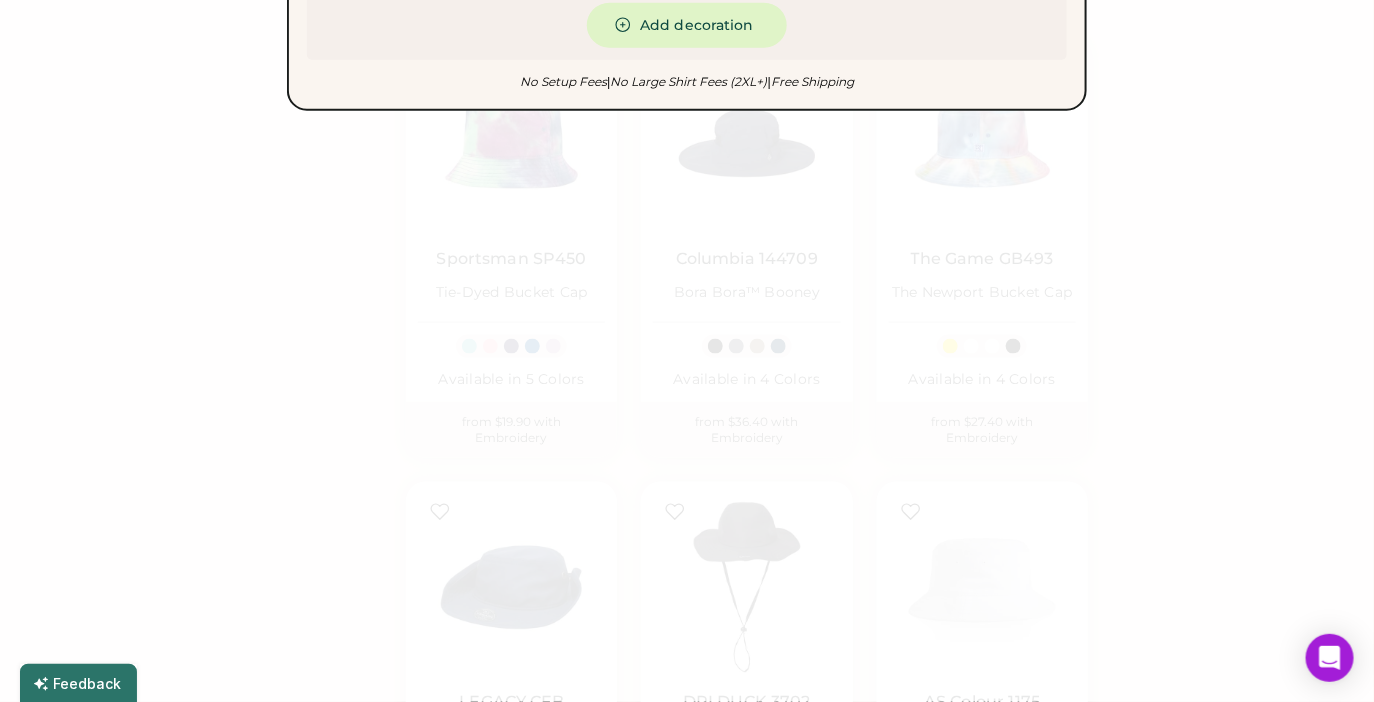 click at bounding box center [687, 351] 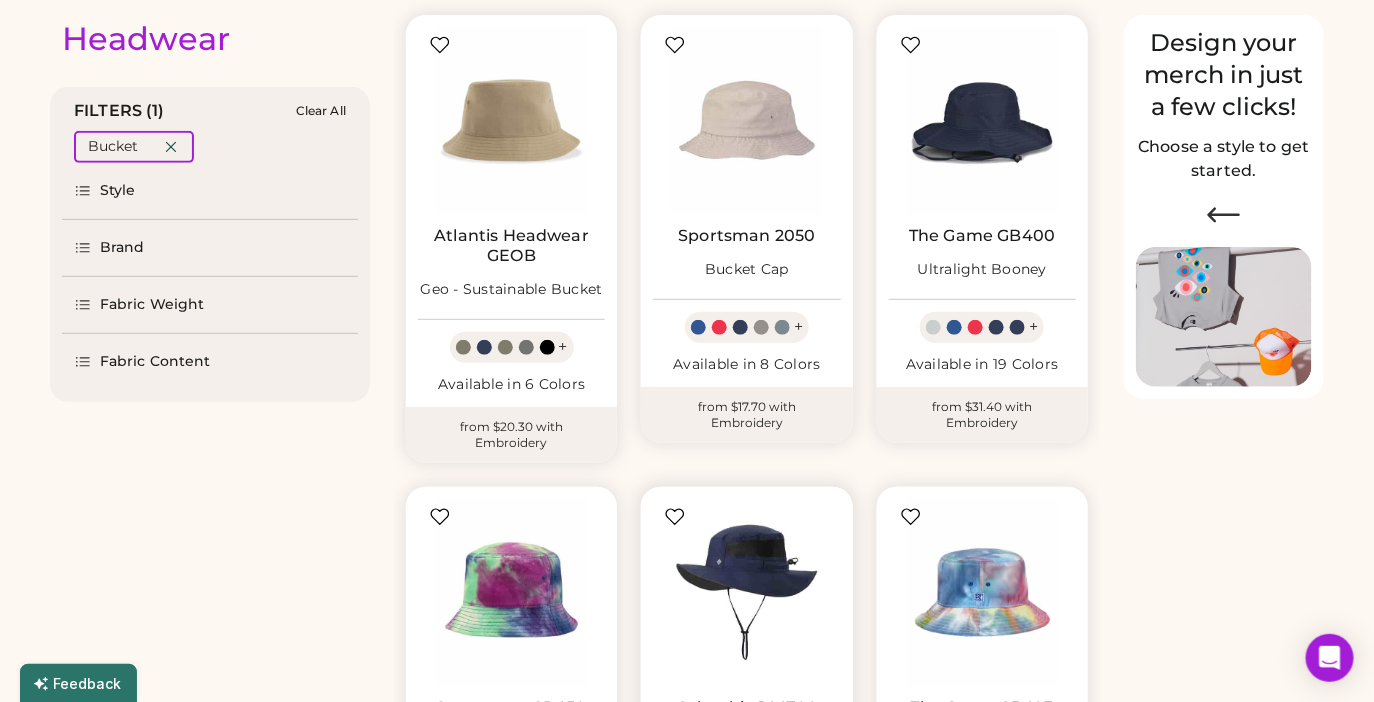 scroll, scrollTop: 0, scrollLeft: 0, axis: both 